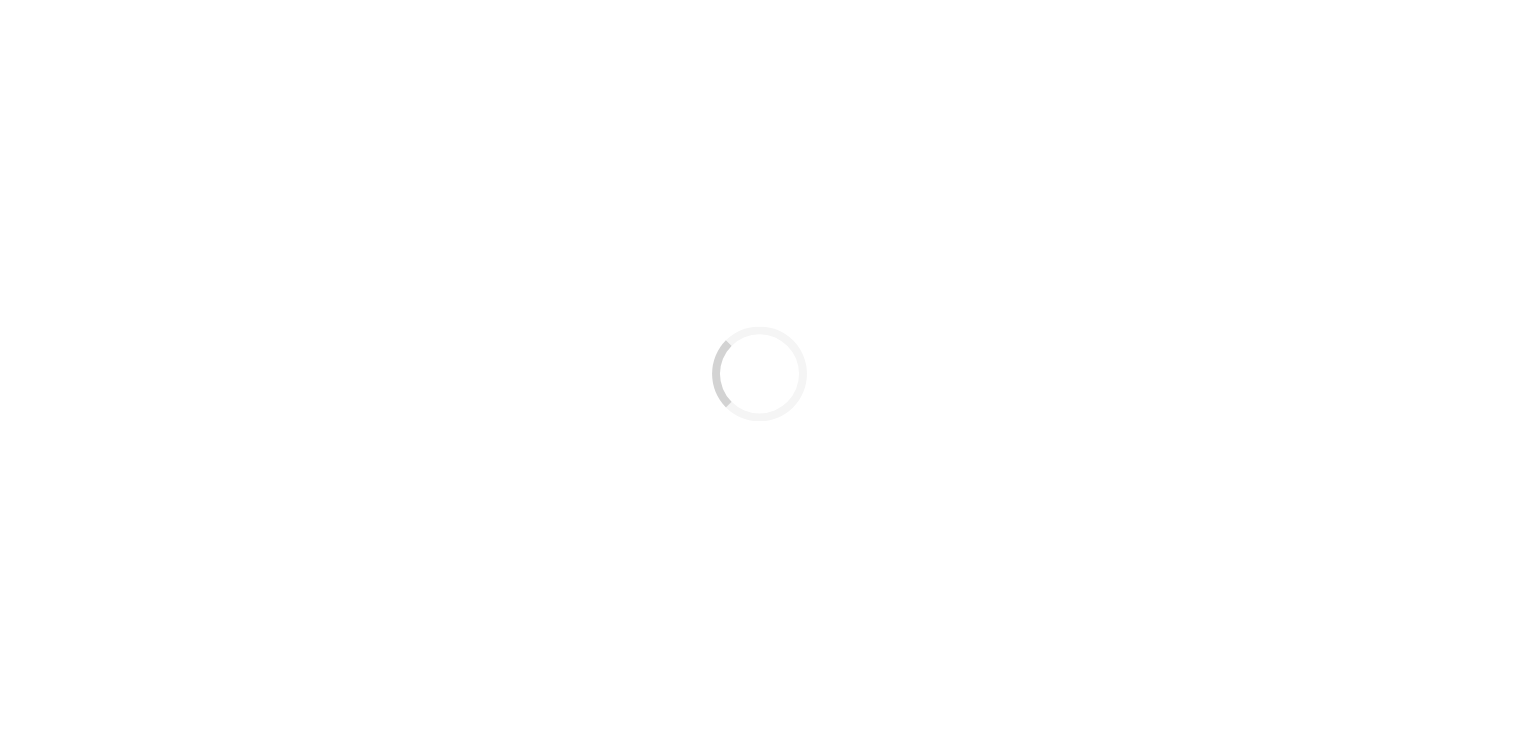 scroll, scrollTop: 0, scrollLeft: 0, axis: both 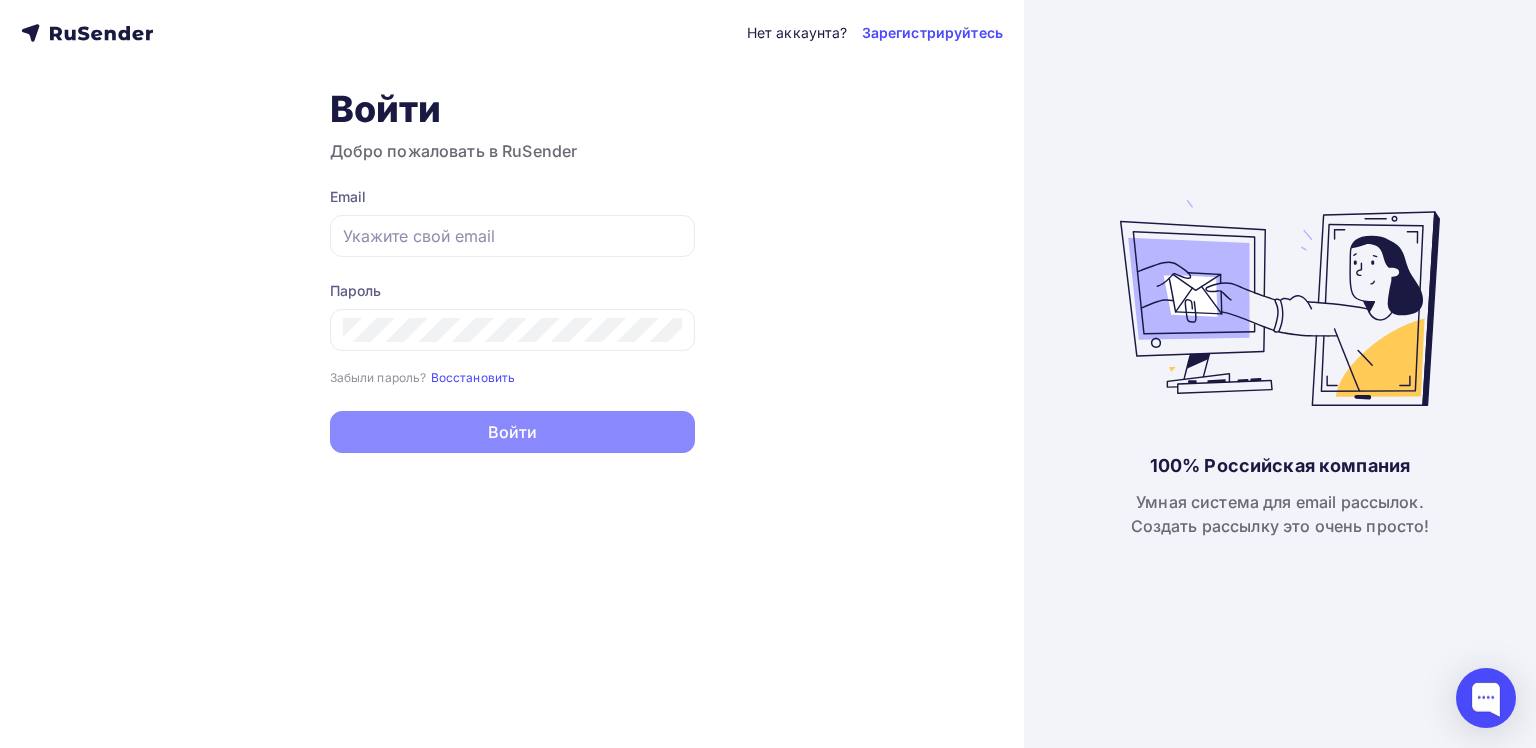 type on "[EMAIL_ADDRESS][DOMAIN_NAME]" 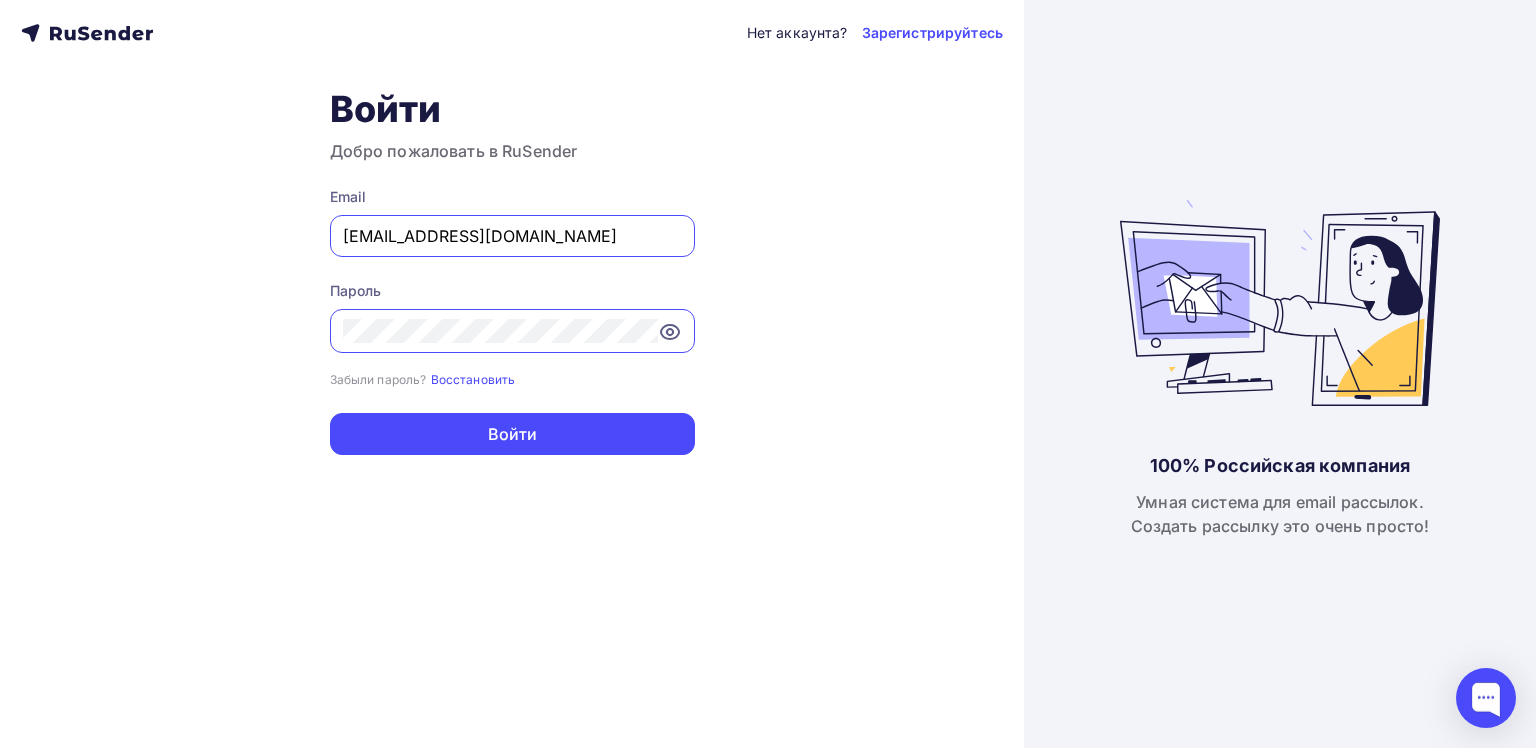 click on "Нет аккаунта?   Зарегистрируйтесь   Войти
Добро пожаловать в RuSender
Email    chekhomov@trapeza.ru
Пароль                Забыли пароль?   Восстановить
Забыли пароль?
Восстановить
Войти
Нет аккаунта?
Зарегистрируйтесь" at bounding box center [512, 374] 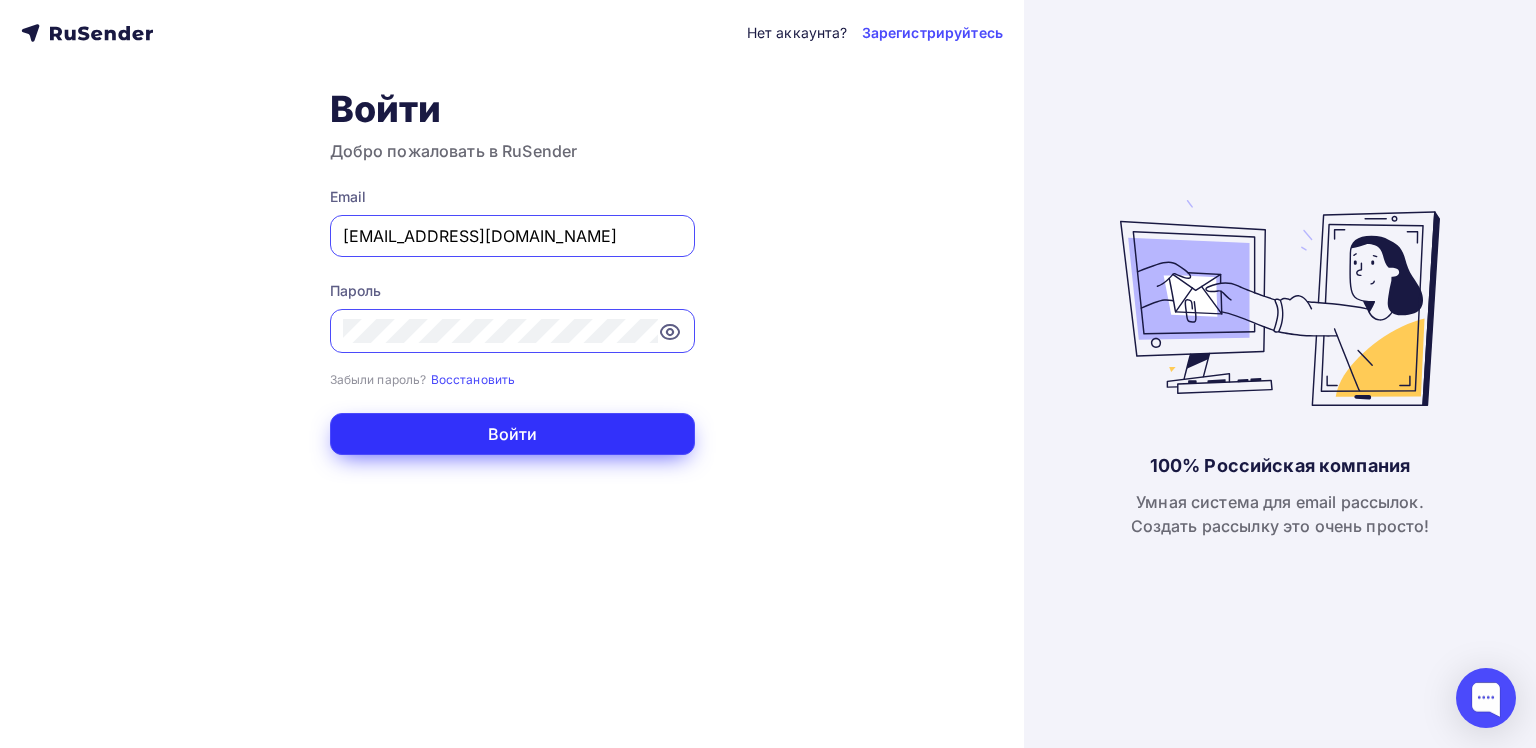 click on "Войти" at bounding box center (512, 434) 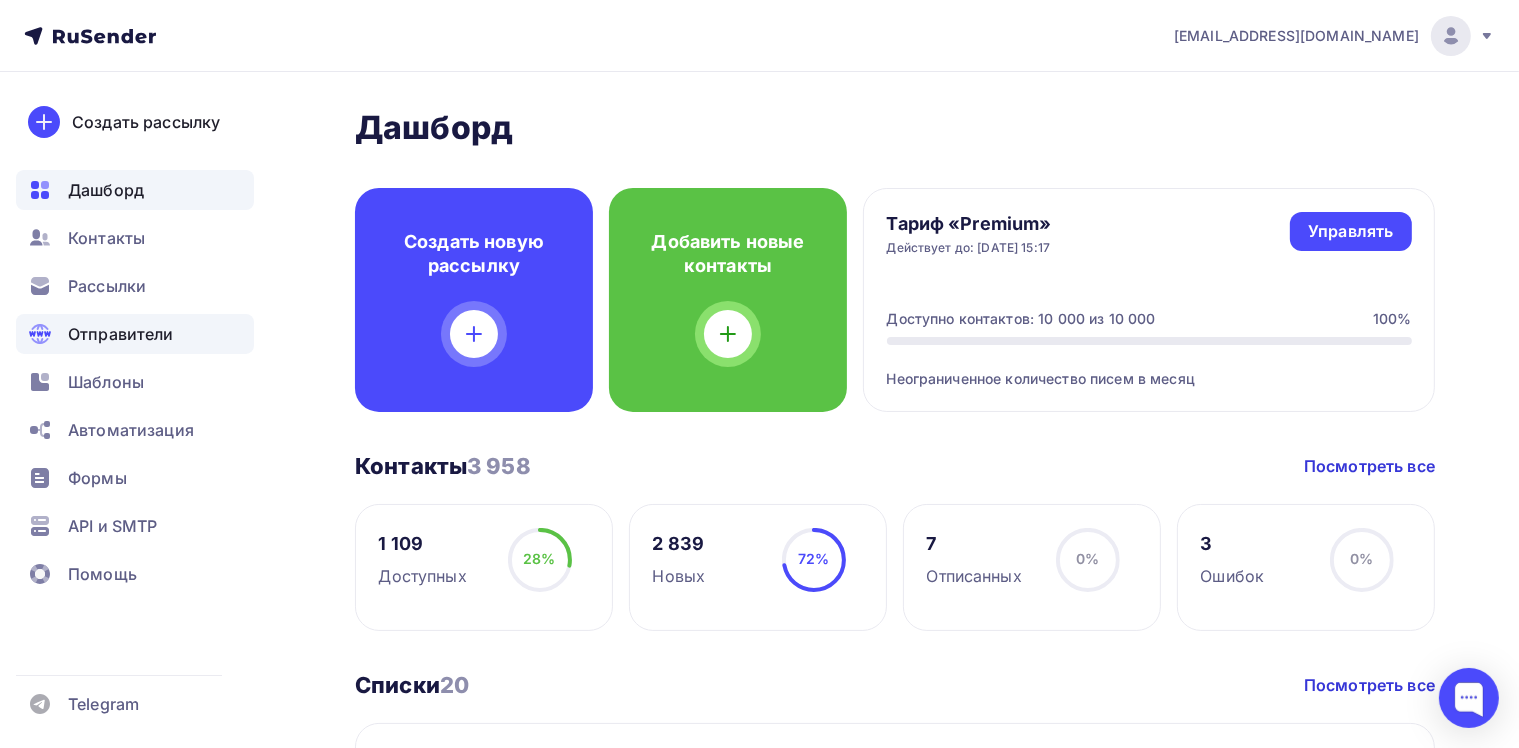 click on "Отправители" at bounding box center (135, 334) 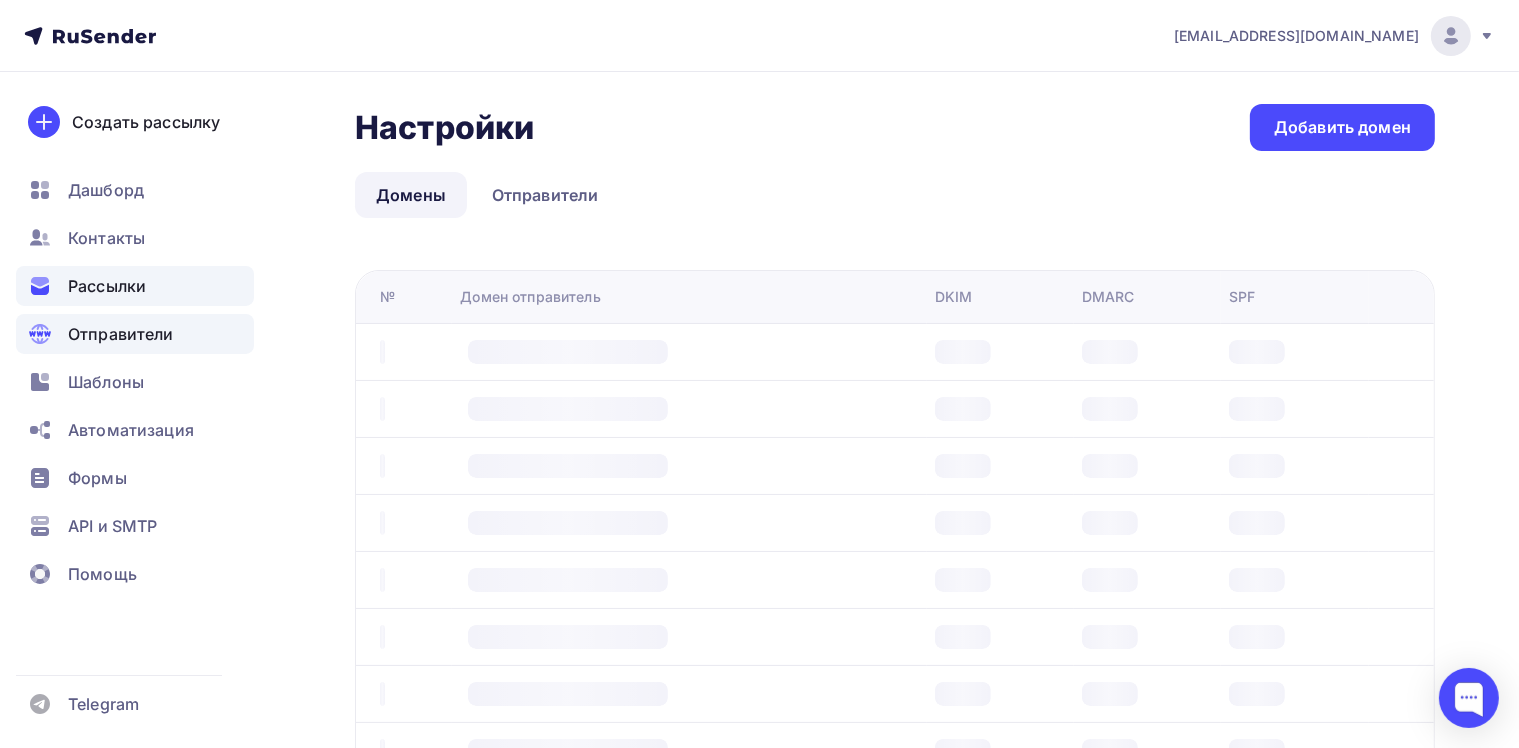 click on "Рассылки" at bounding box center (107, 286) 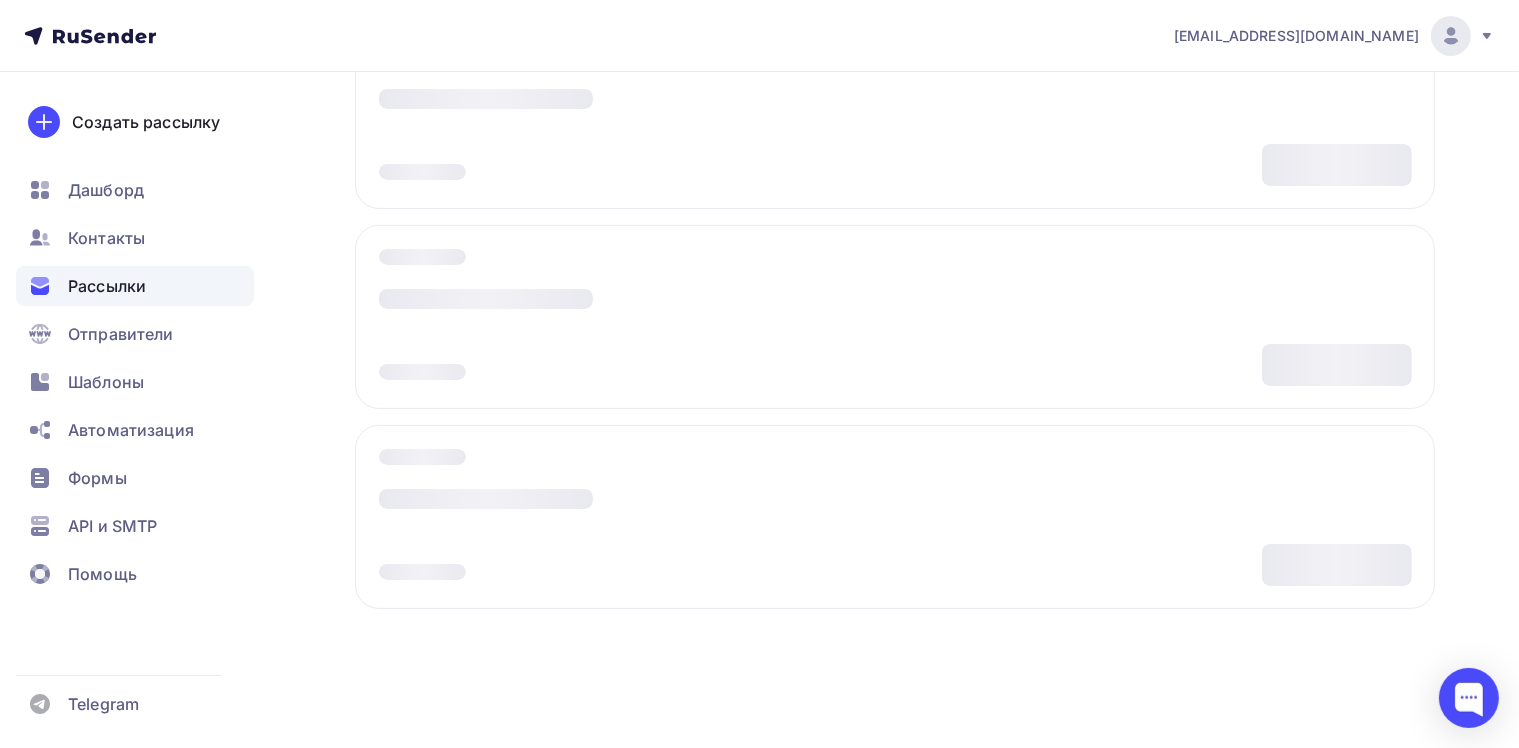scroll, scrollTop: 0, scrollLeft: 0, axis: both 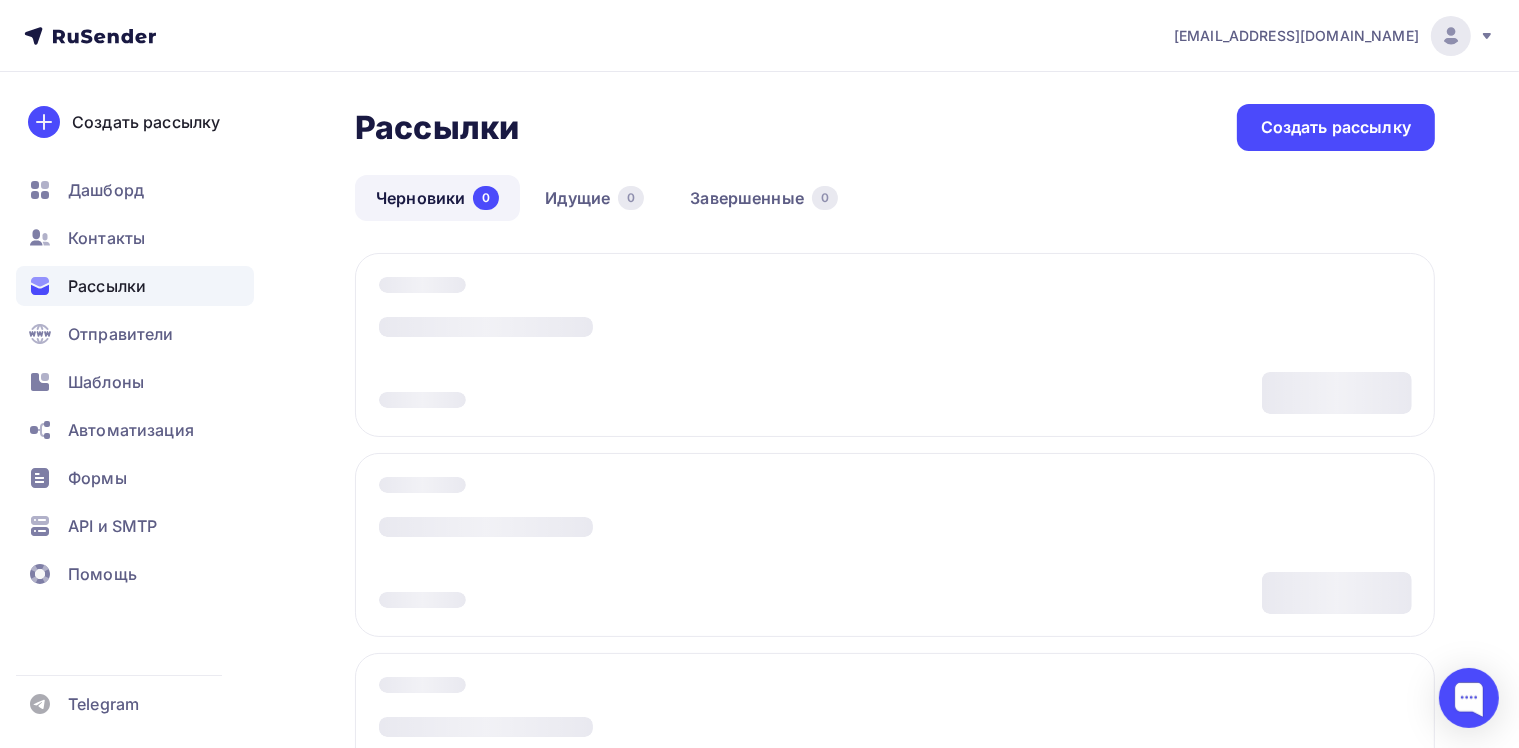 click on "Рассылки
Рассылки
Создать рассылку
Черновики
0
Идущие
0
Завершенные
0
Черновики
0
Идущие
0
Завершенные
0
Все
Все папки           Создать новую папку
Нет черновиков
Может быть, самое время запустить новую рассылку? Как создать первую рассылку в Rusender     Создать рассылку" at bounding box center [895, 503] 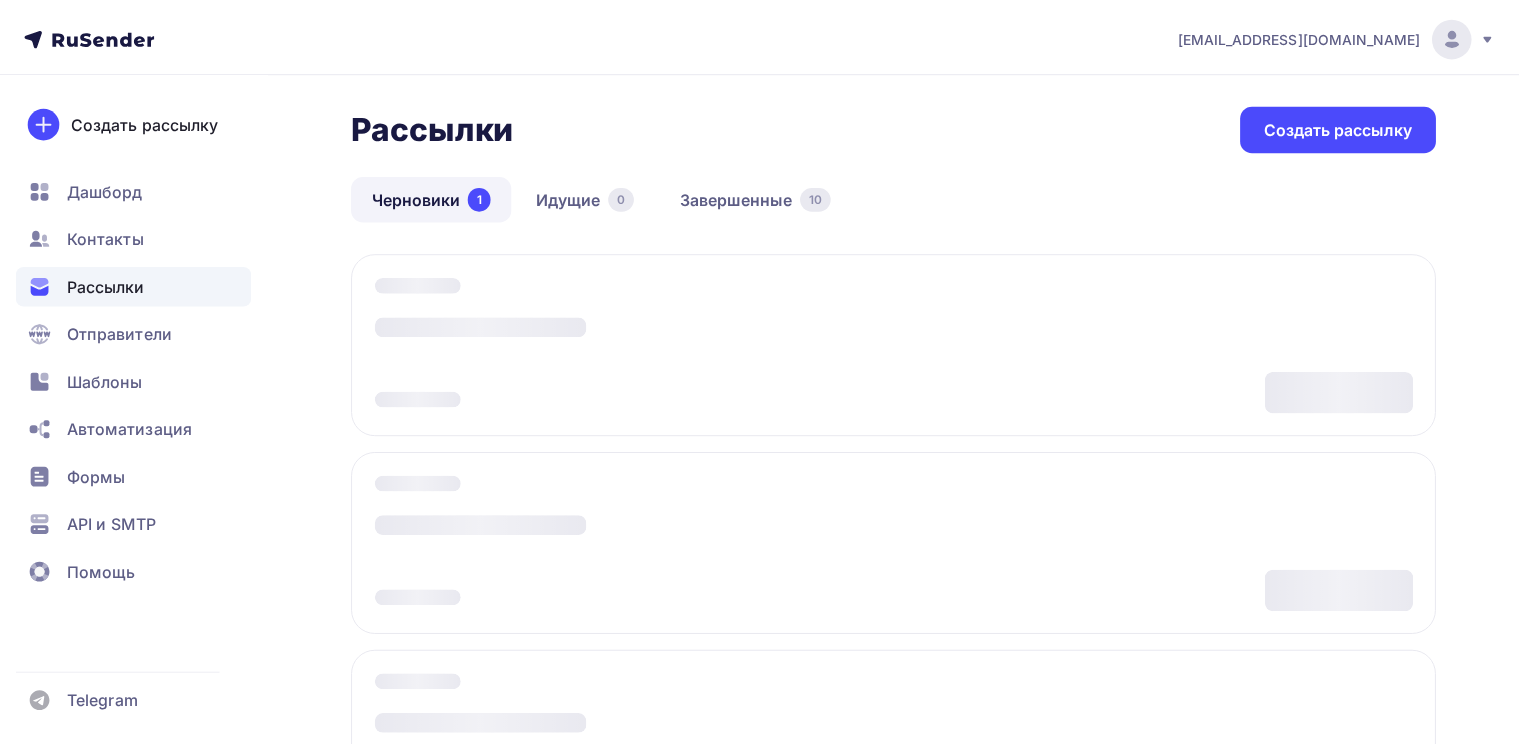 scroll, scrollTop: 0, scrollLeft: 0, axis: both 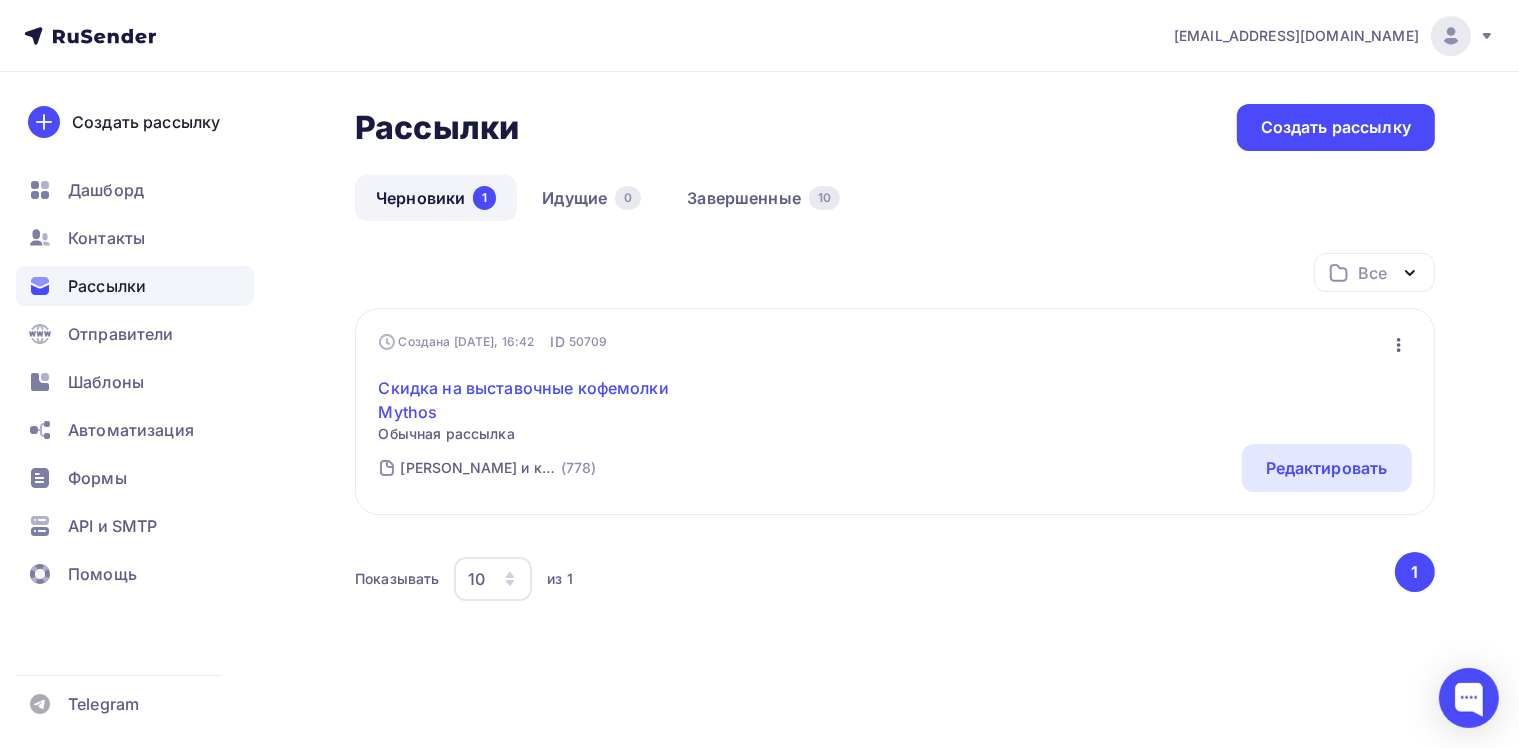 click on "Скидка на выставочные кофемолки Mythos" at bounding box center (550, 400) 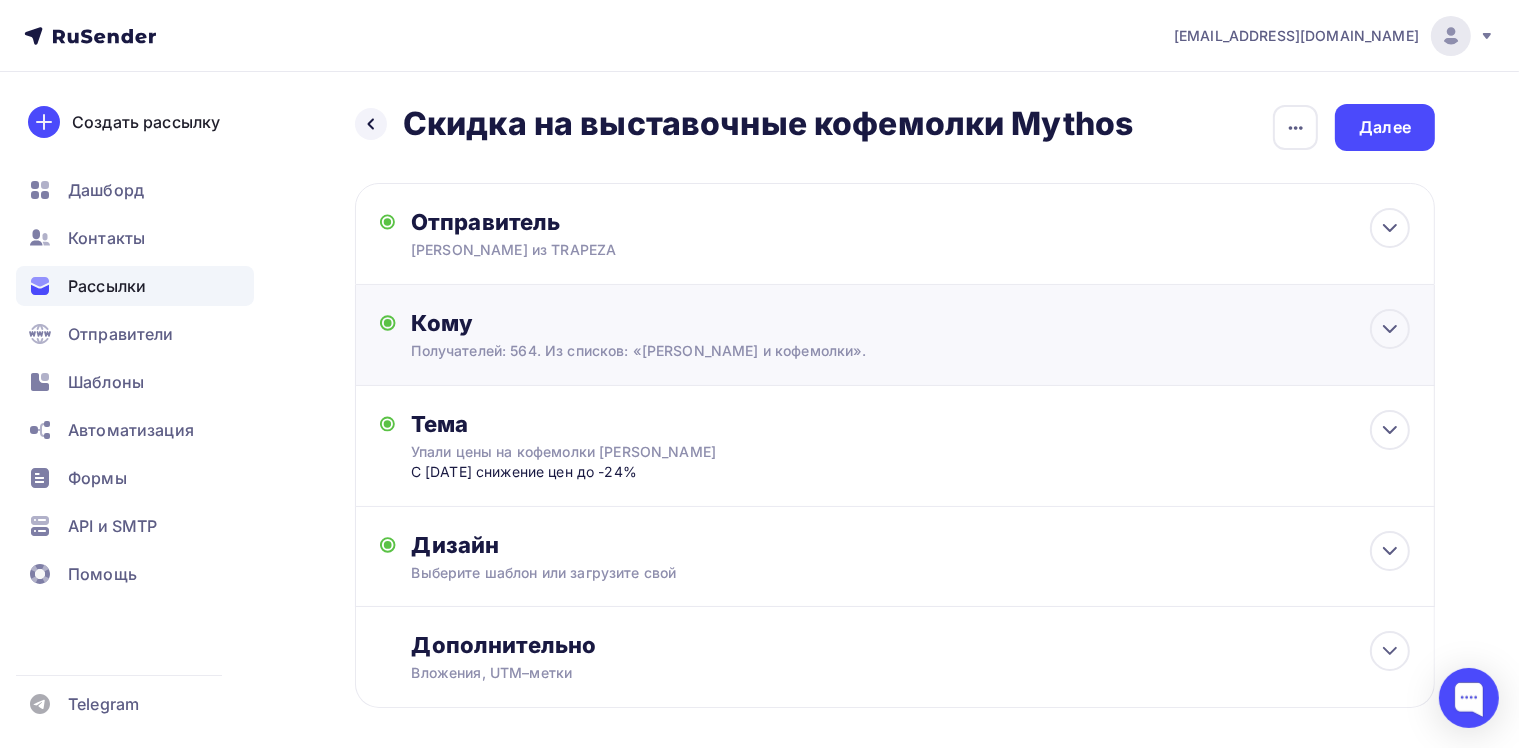 click on "Получателей: 564. Из
списков: «Кофемашины и кофемолки»." at bounding box center [861, 351] 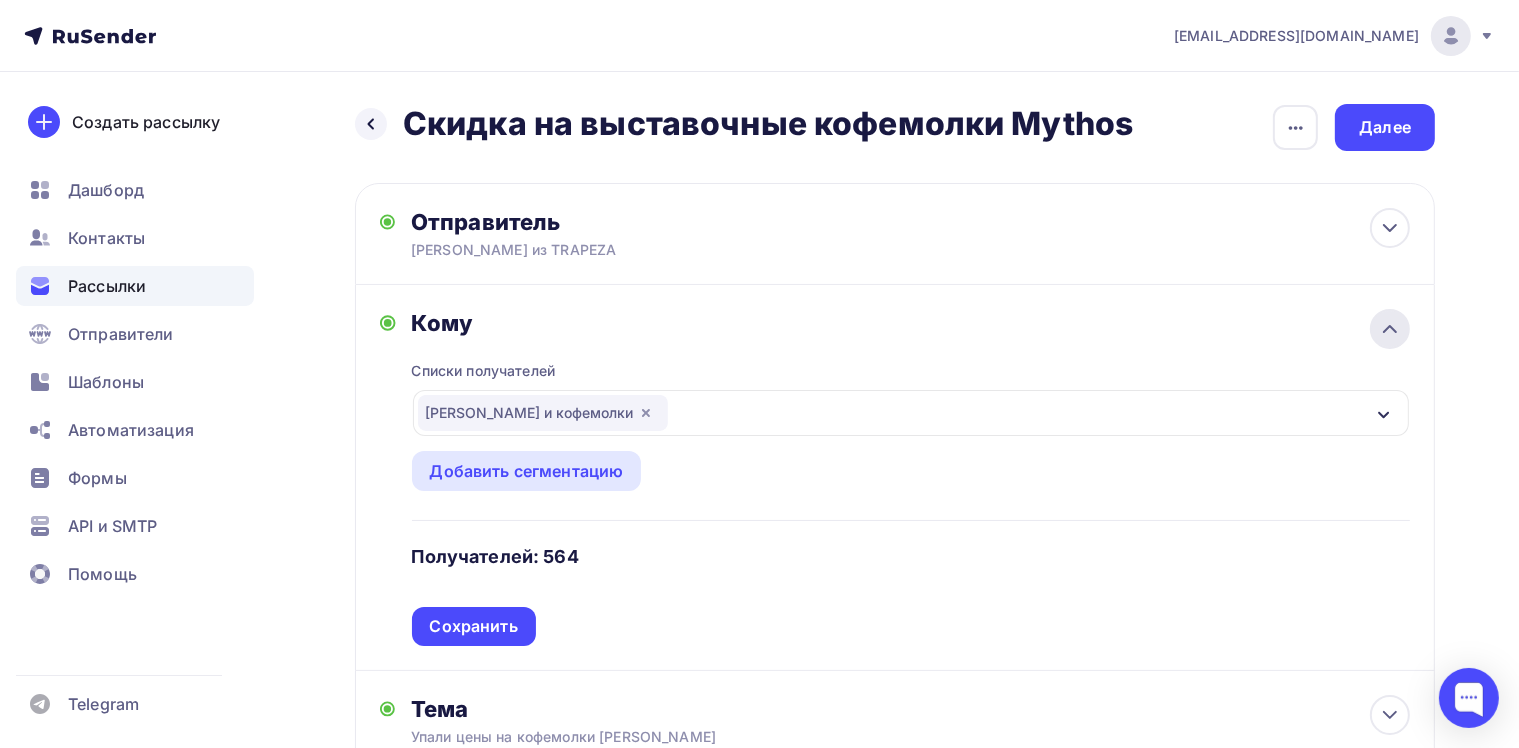 click 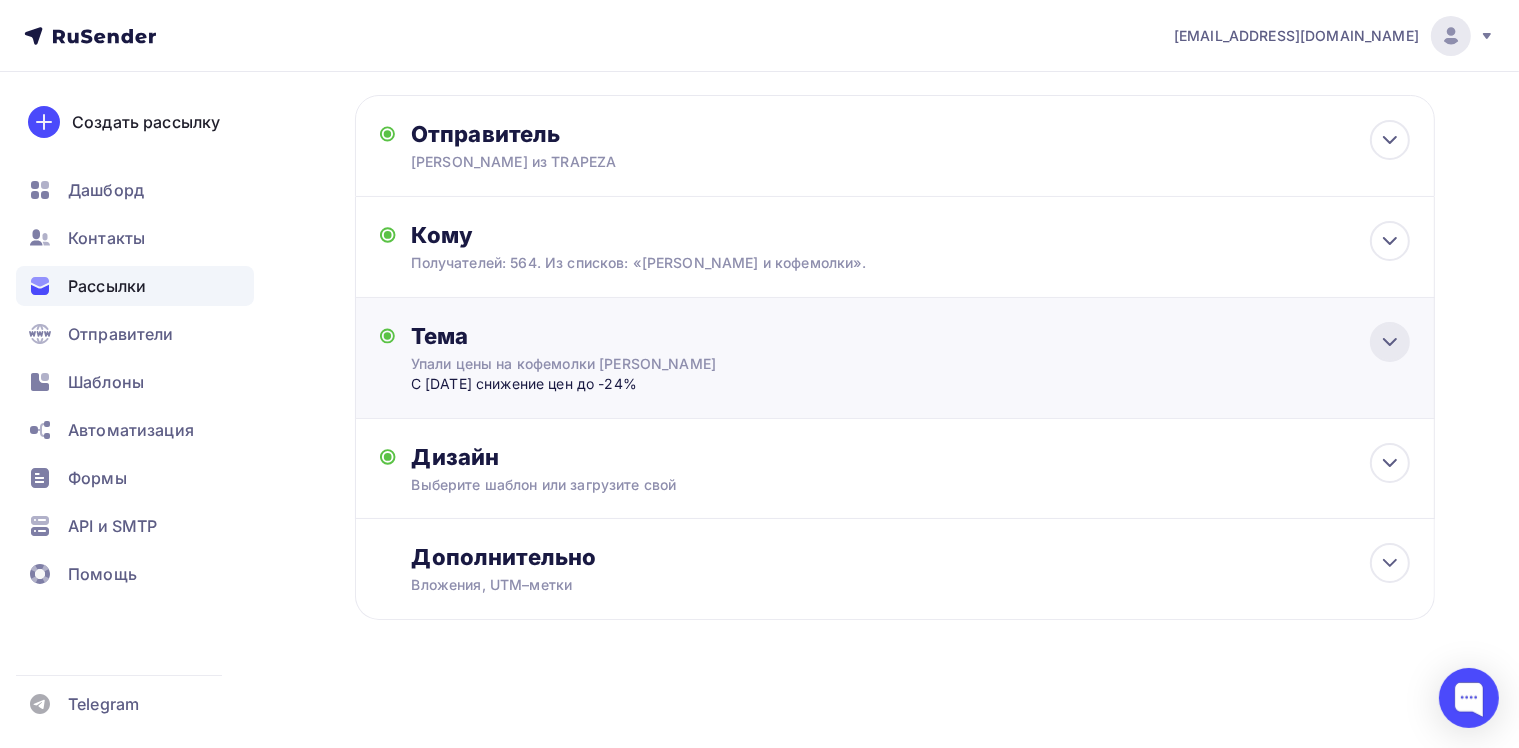 click 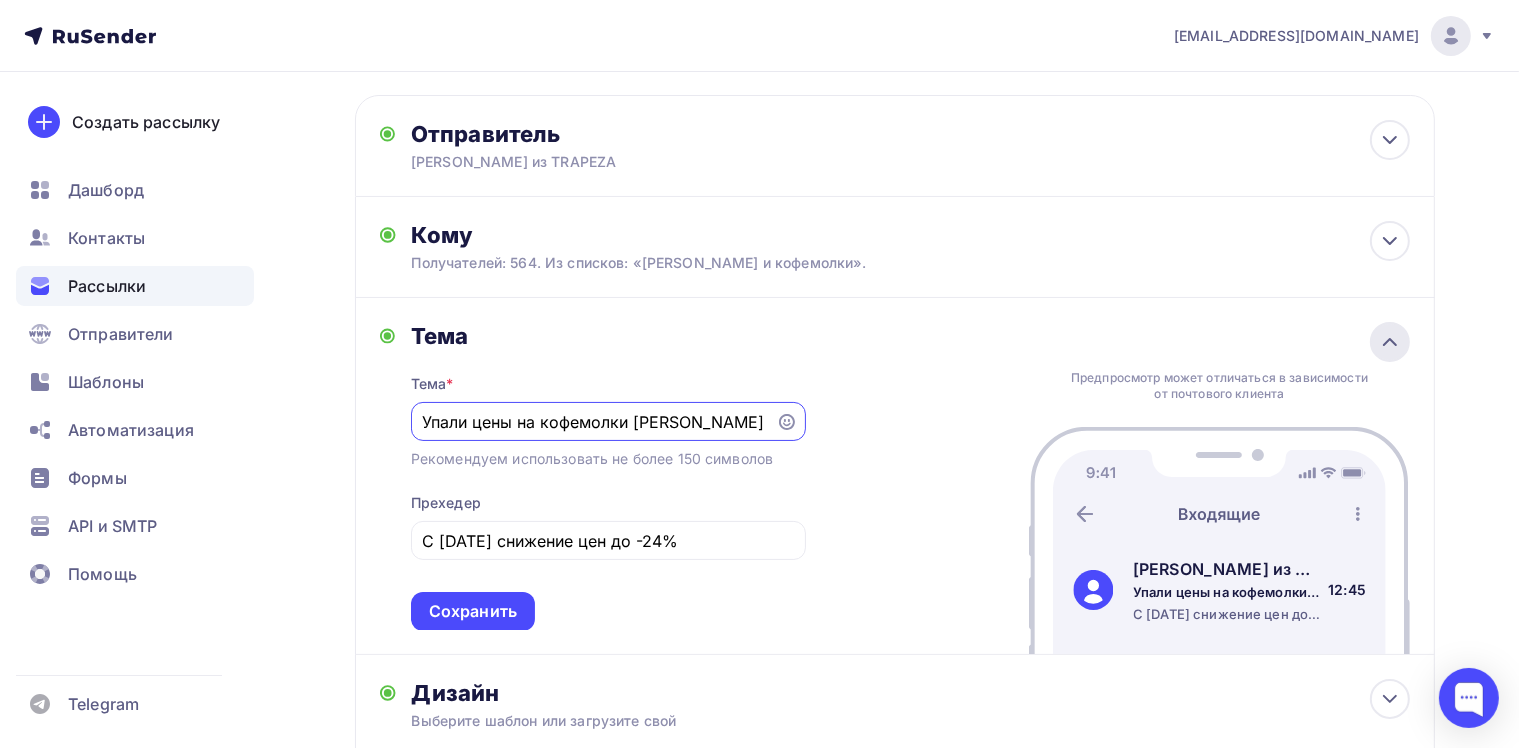 scroll, scrollTop: 67, scrollLeft: 0, axis: vertical 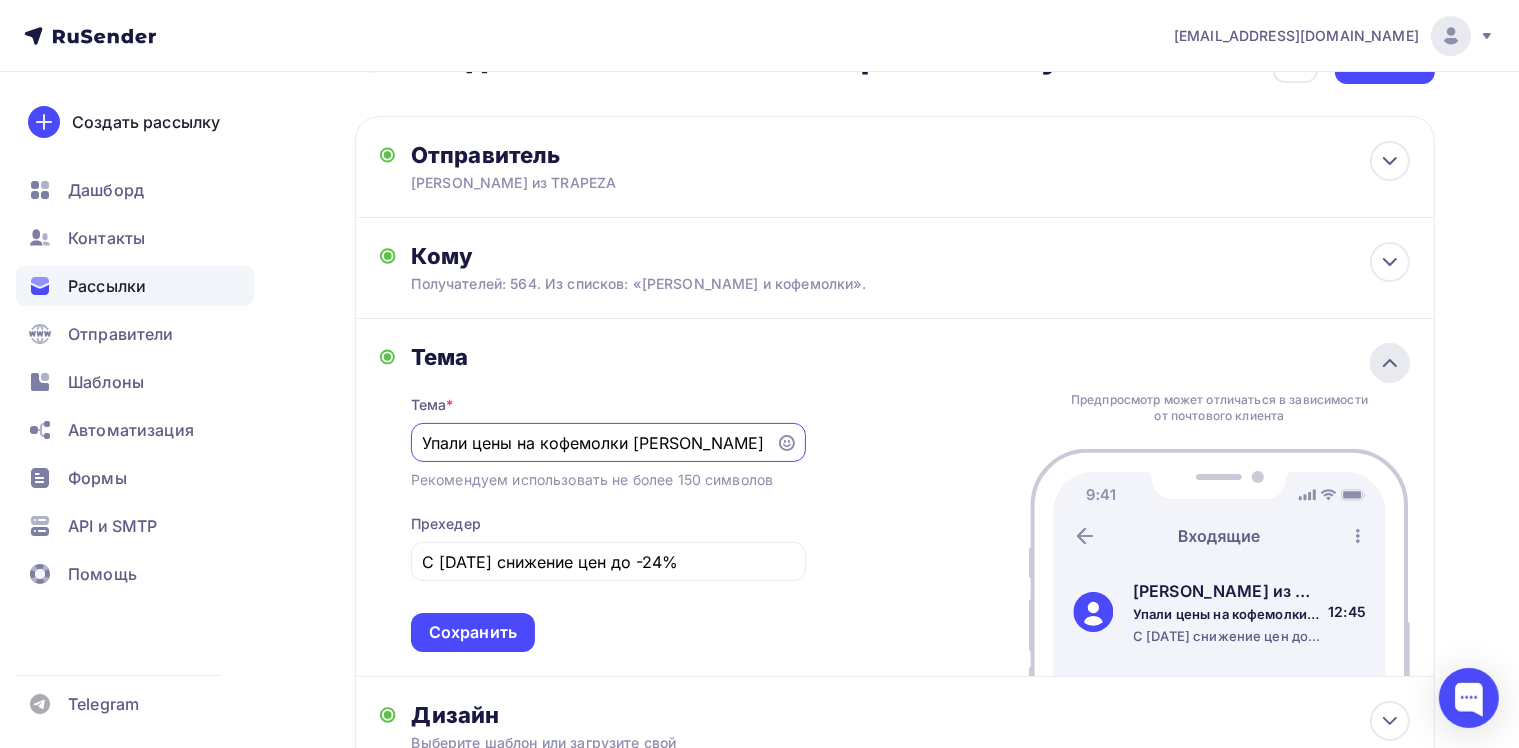 click 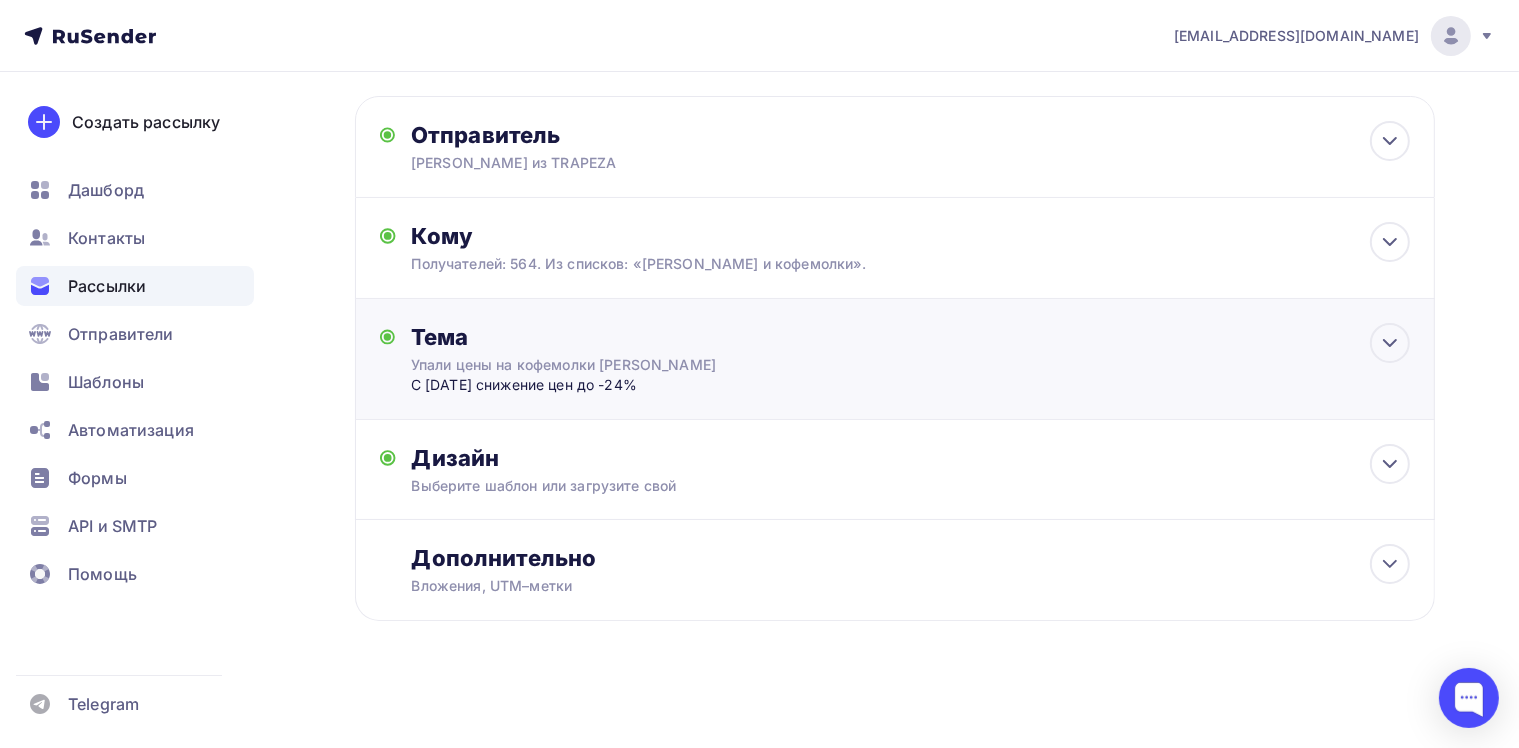 scroll, scrollTop: 88, scrollLeft: 0, axis: vertical 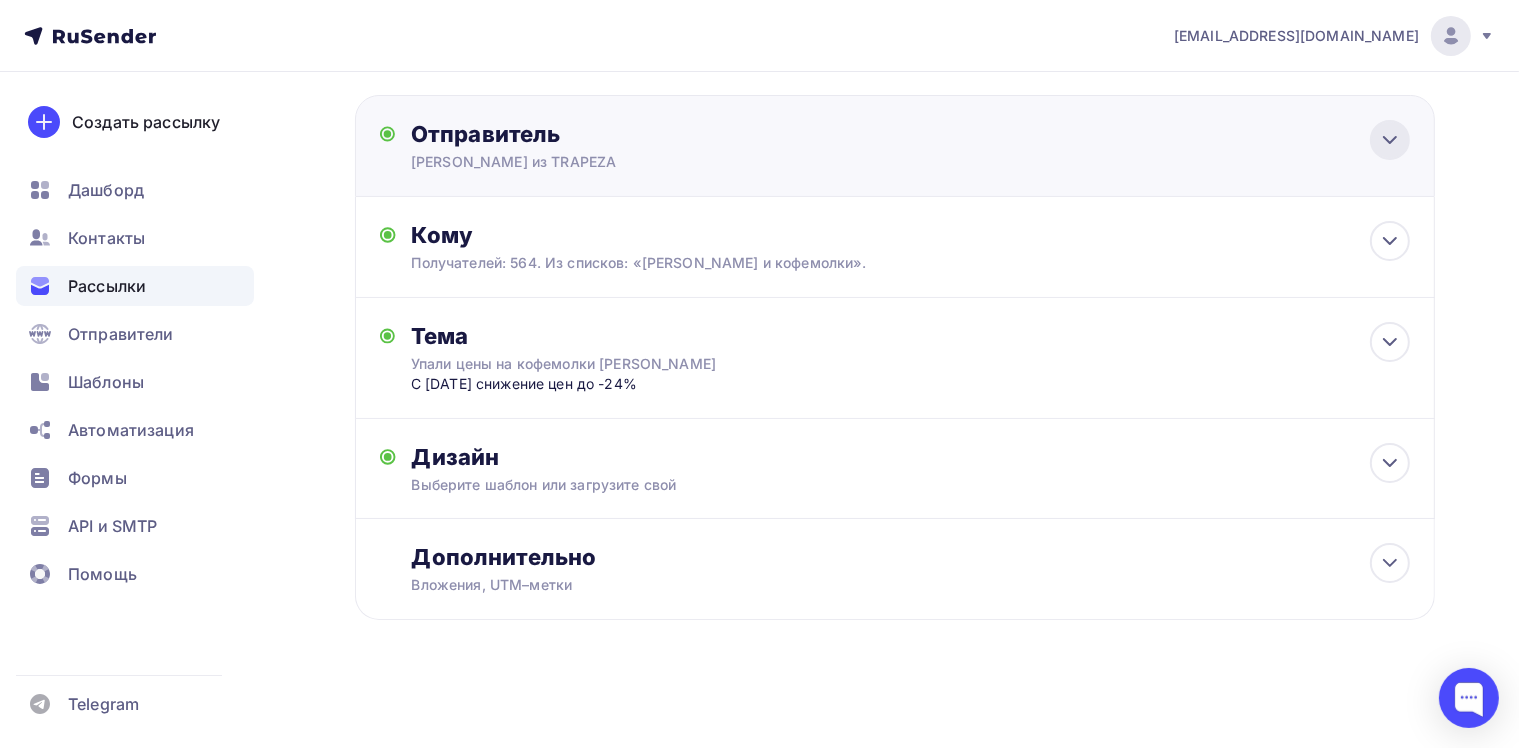 click 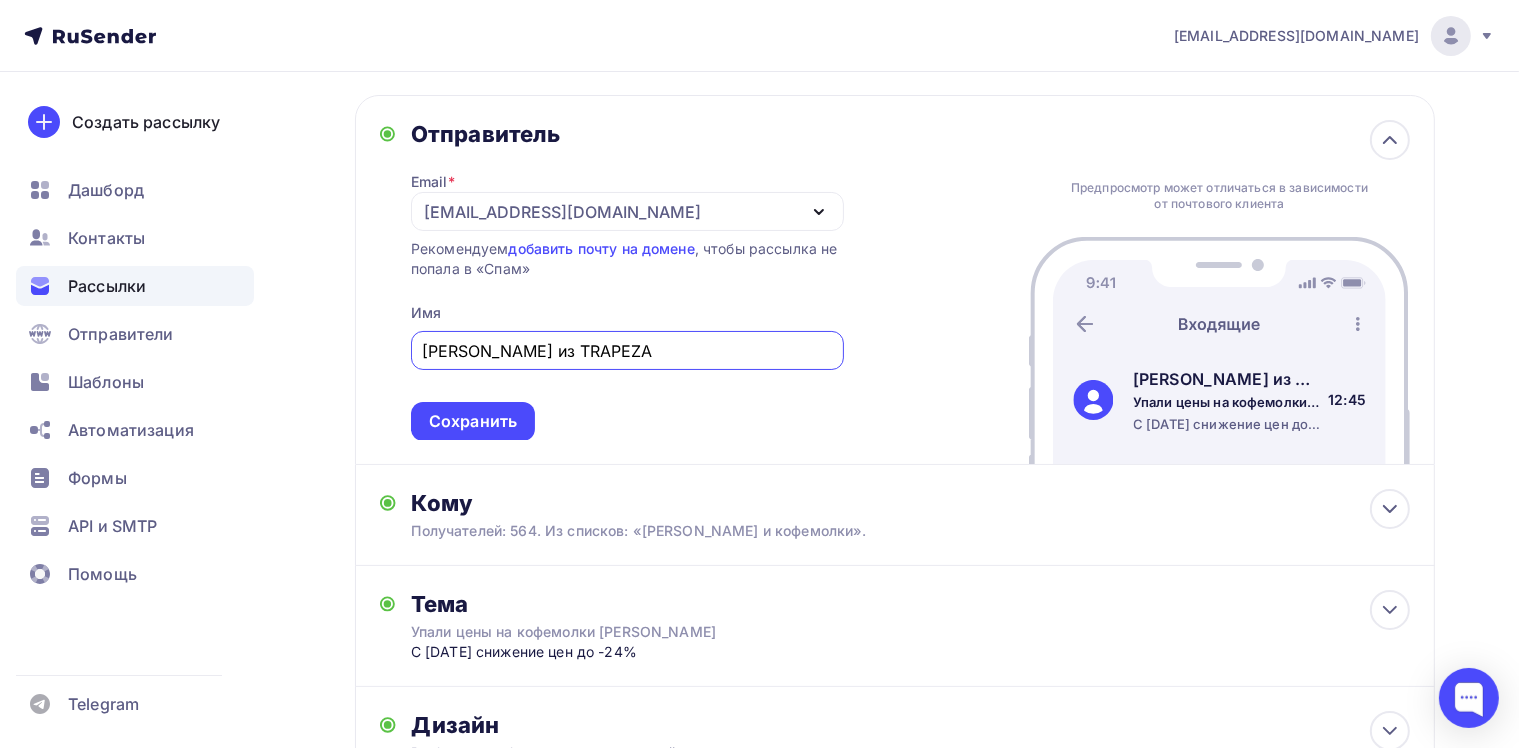 scroll, scrollTop: 86, scrollLeft: 0, axis: vertical 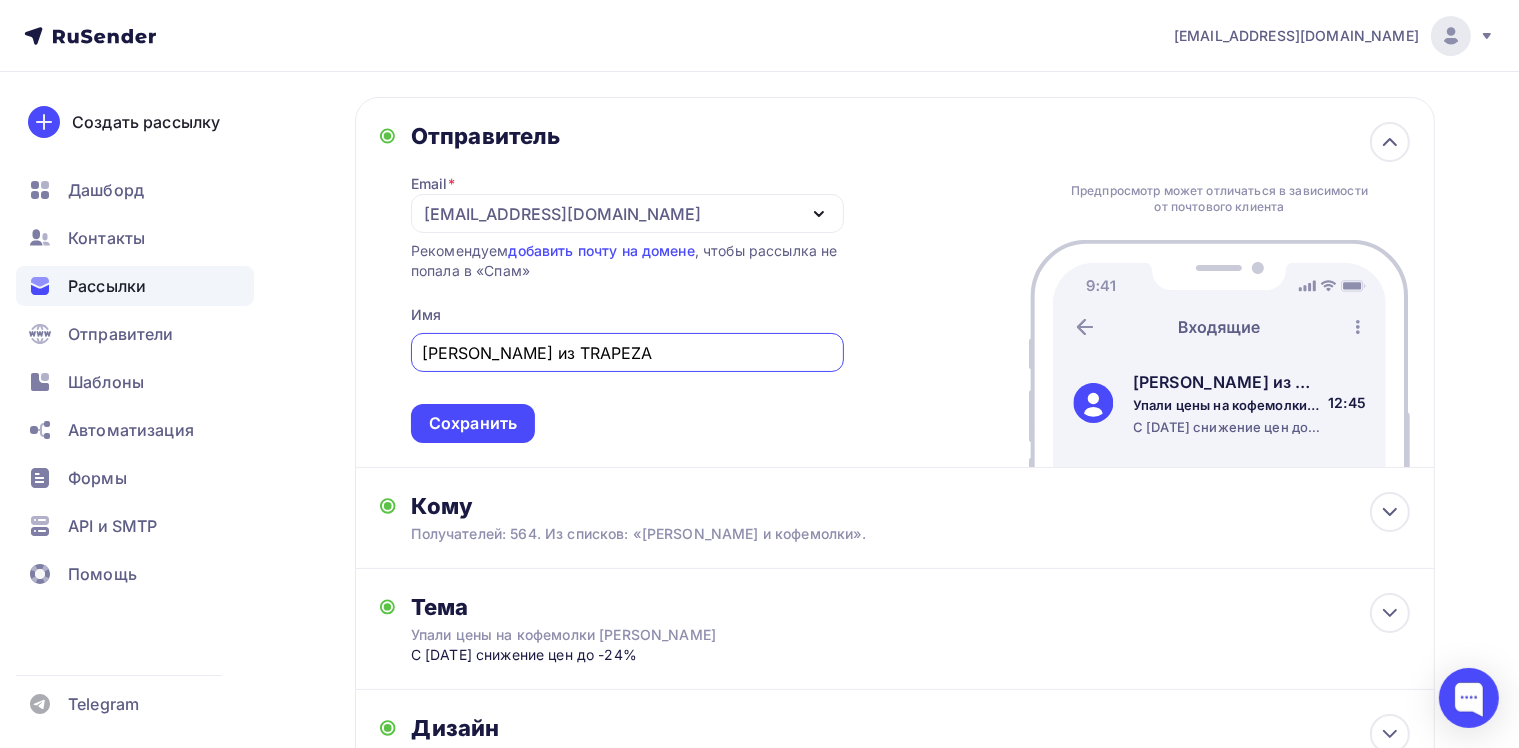drag, startPoint x: 467, startPoint y: 356, endPoint x: 426, endPoint y: 355, distance: 41.01219 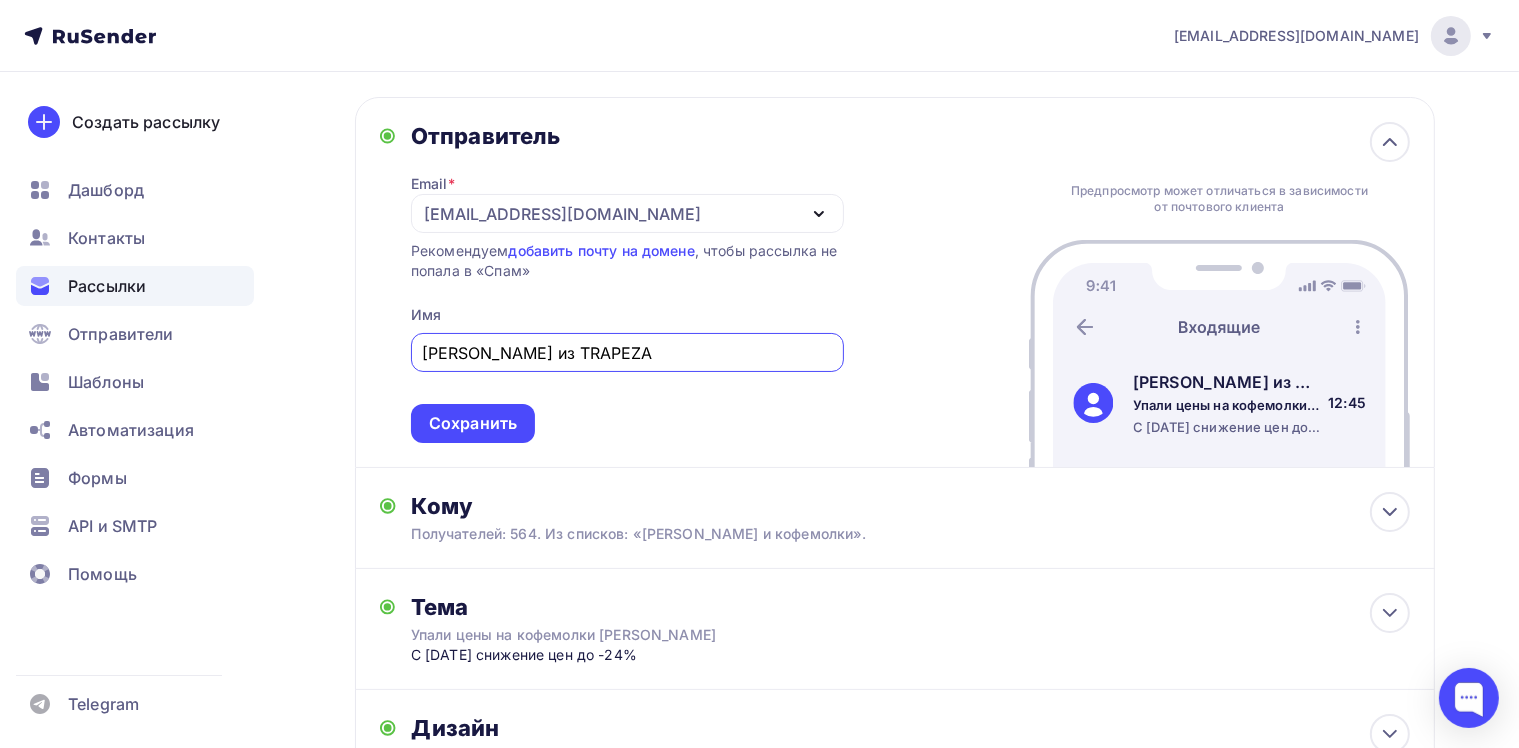 click on "Юлия из TRAPEZA" at bounding box center (627, 353) 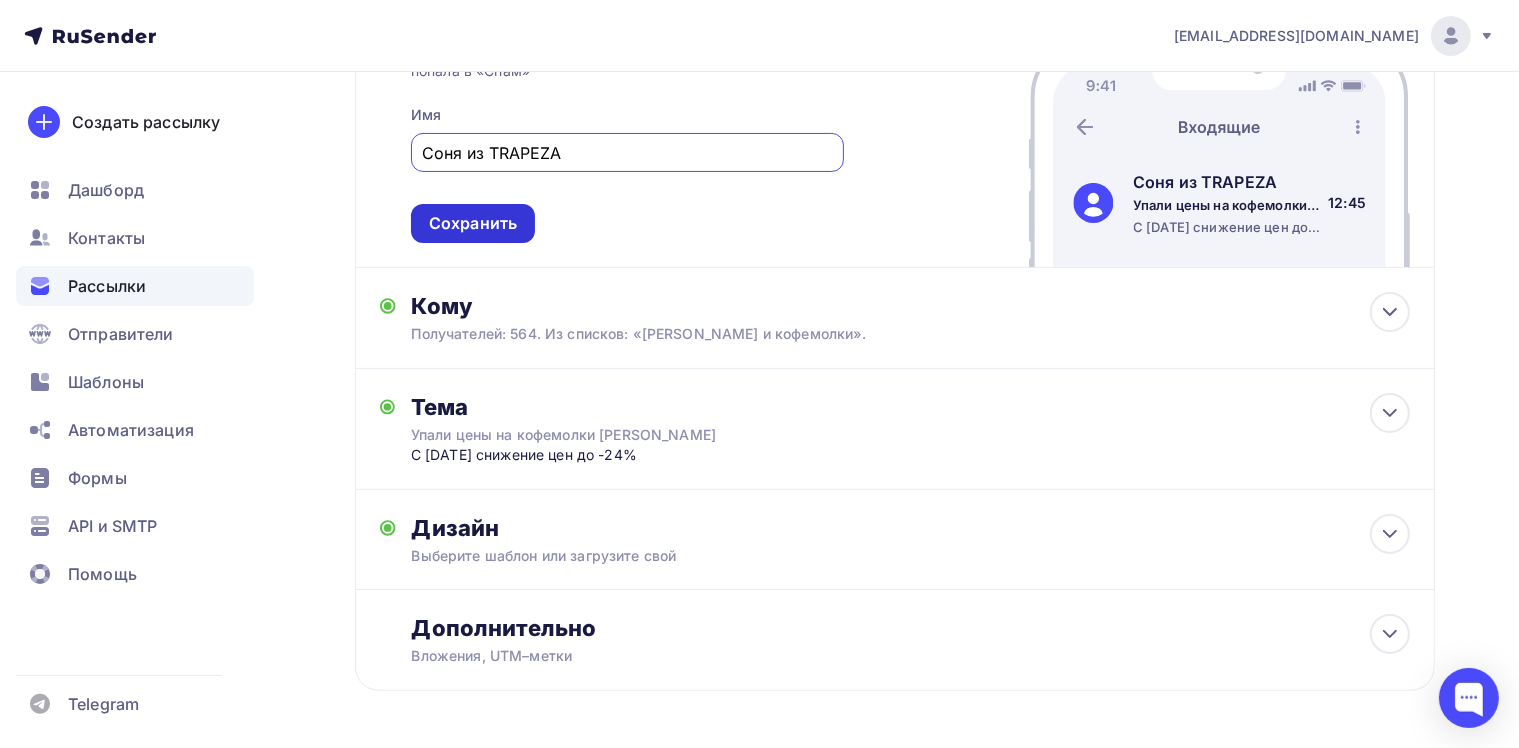 type on "Соня из TRAPEZA" 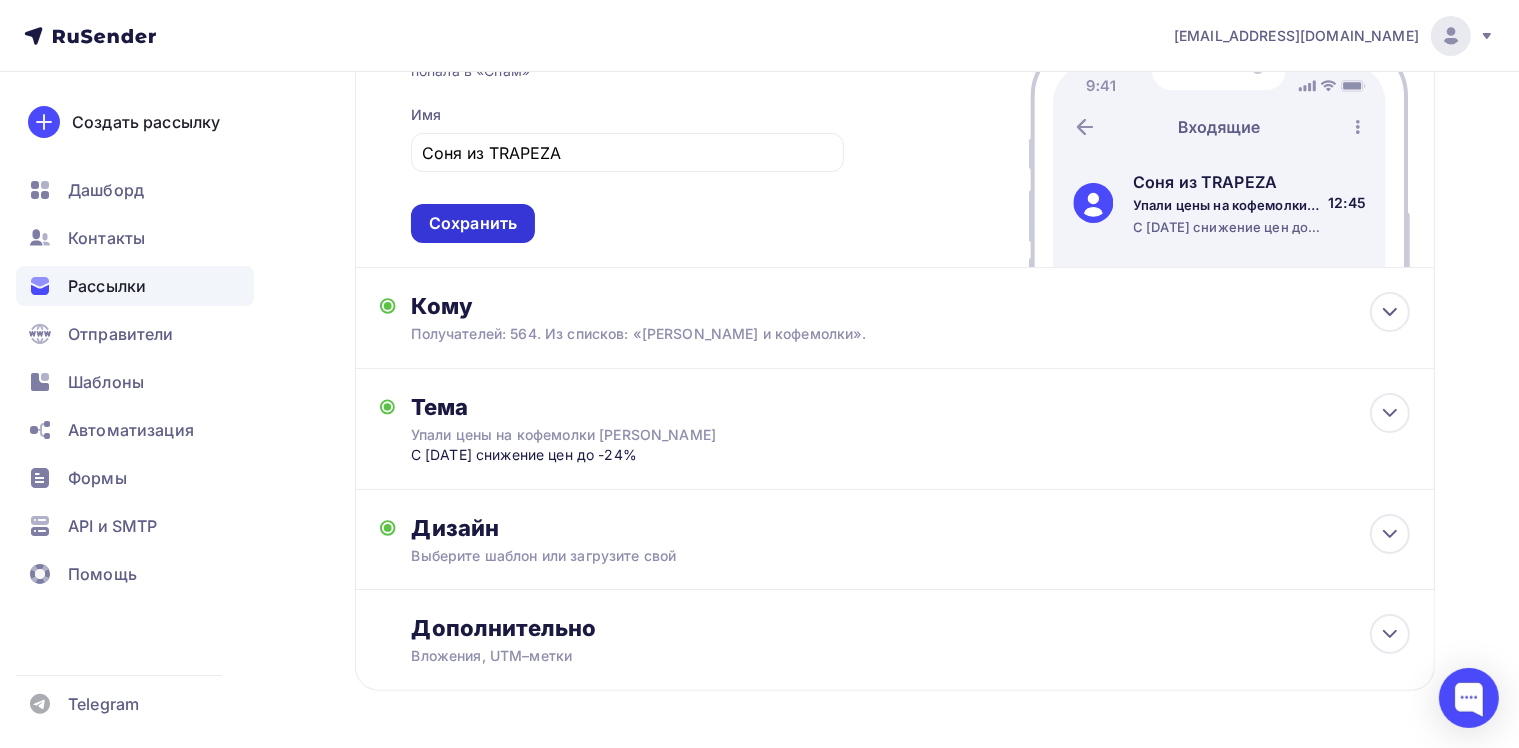 click on "Сохранить" at bounding box center (473, 223) 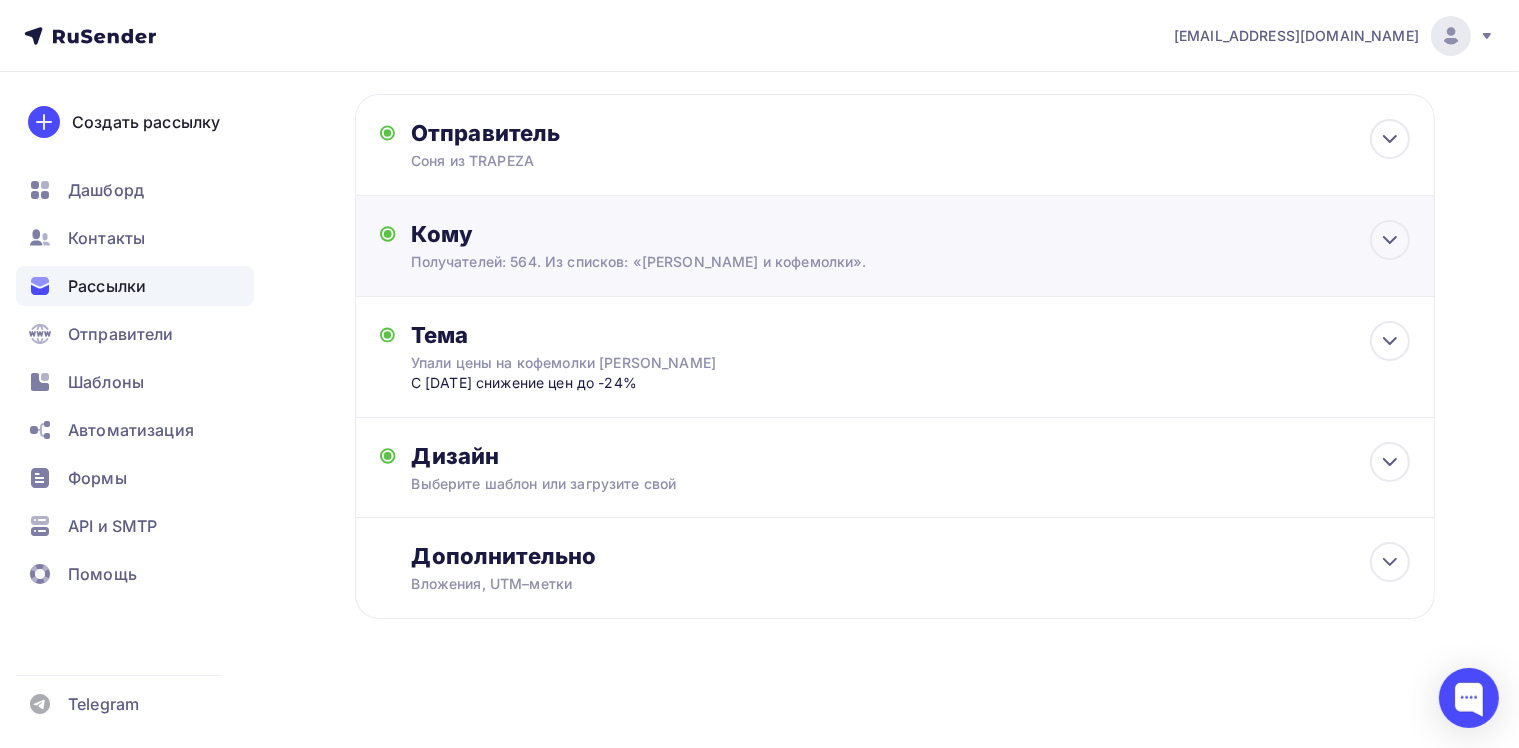 scroll, scrollTop: 88, scrollLeft: 0, axis: vertical 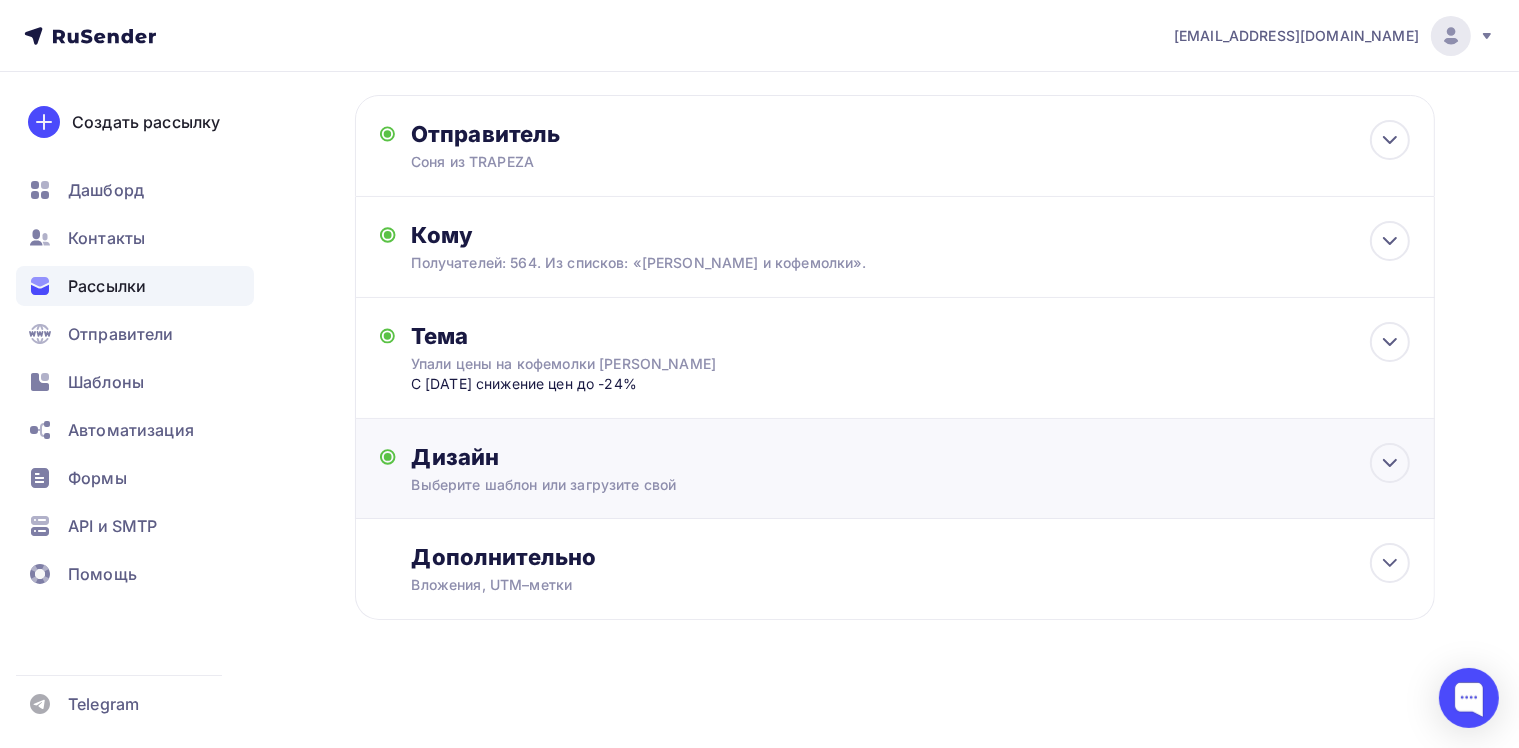 click on "Дизайн" at bounding box center [911, 457] 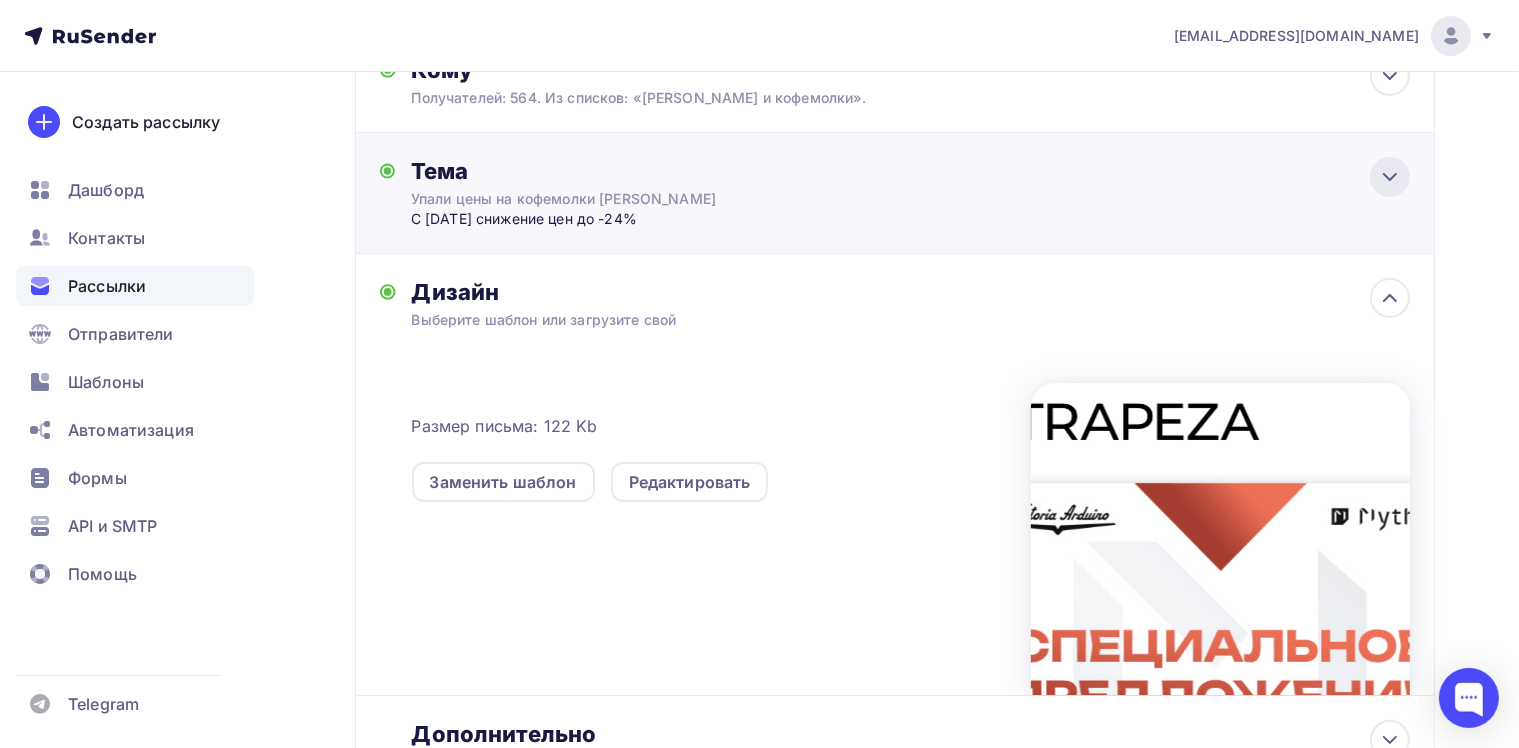 click 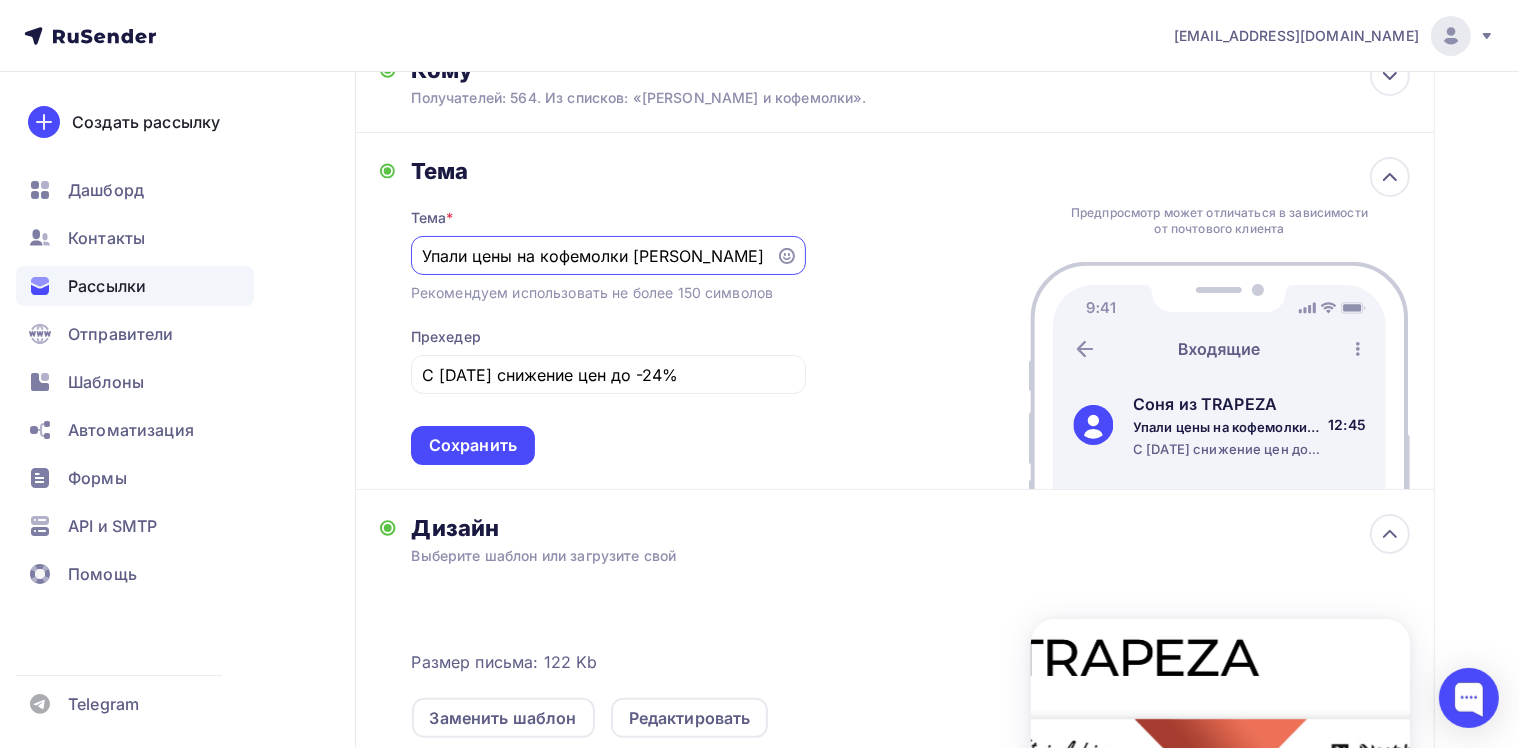 scroll, scrollTop: 0, scrollLeft: 0, axis: both 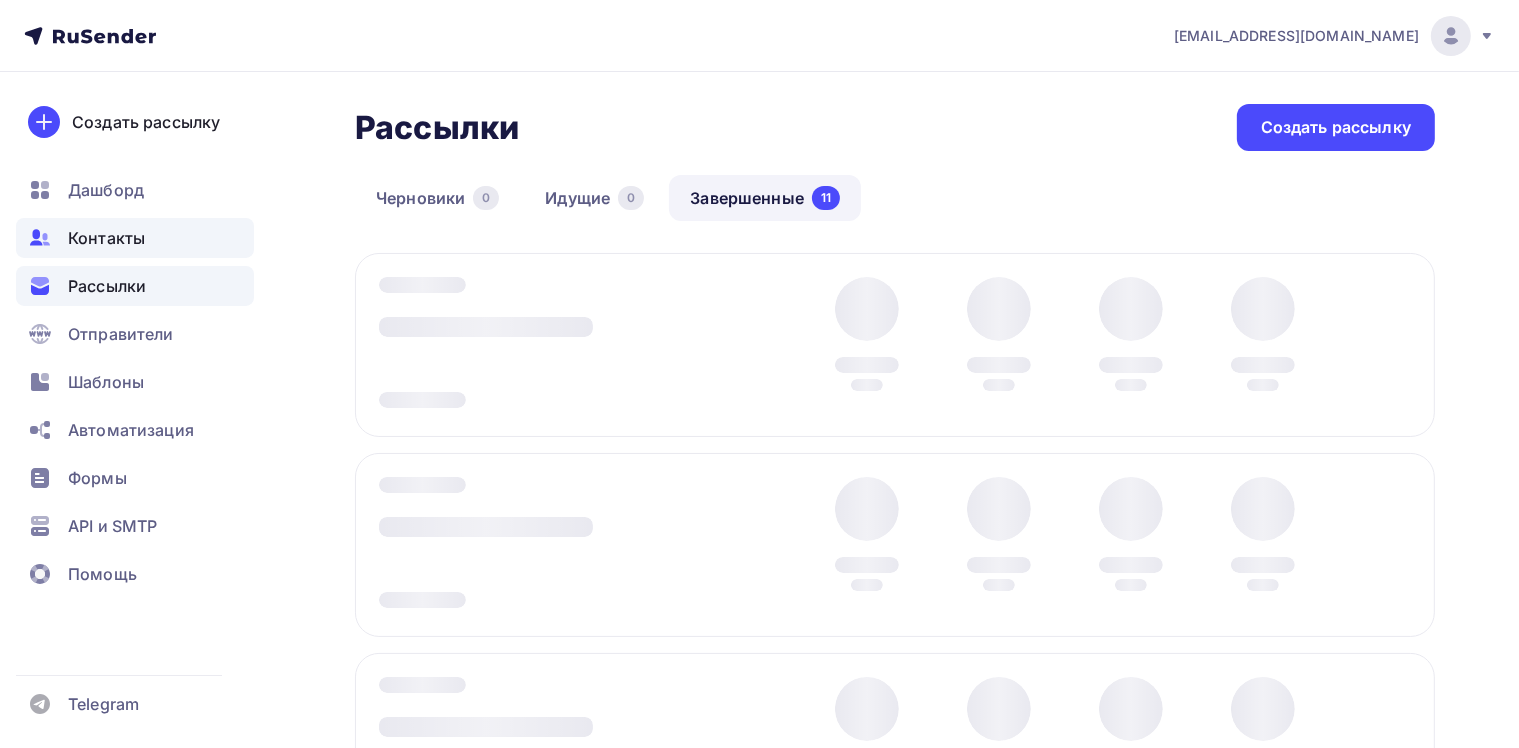 click on "Контакты" at bounding box center [106, 238] 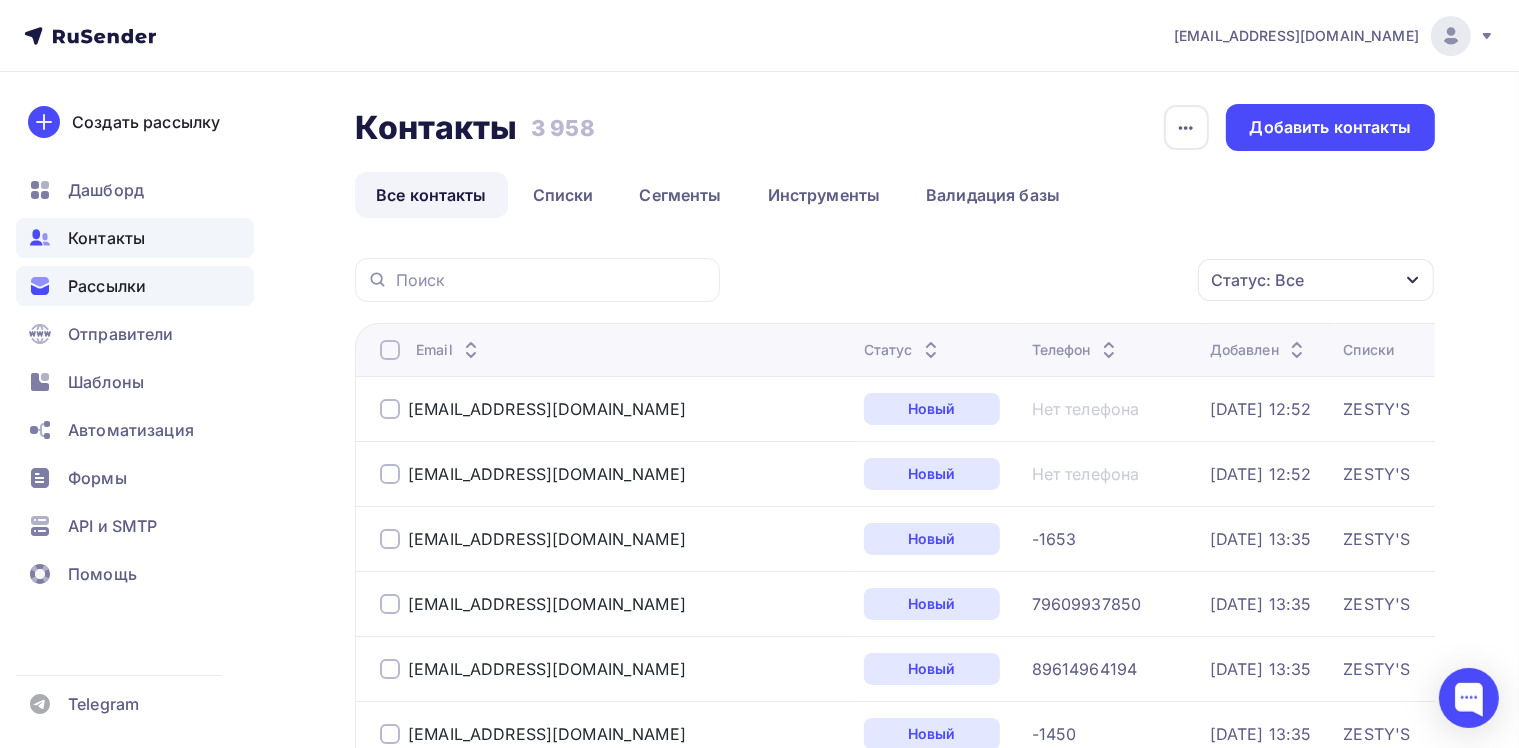 click on "Рассылки" at bounding box center [107, 286] 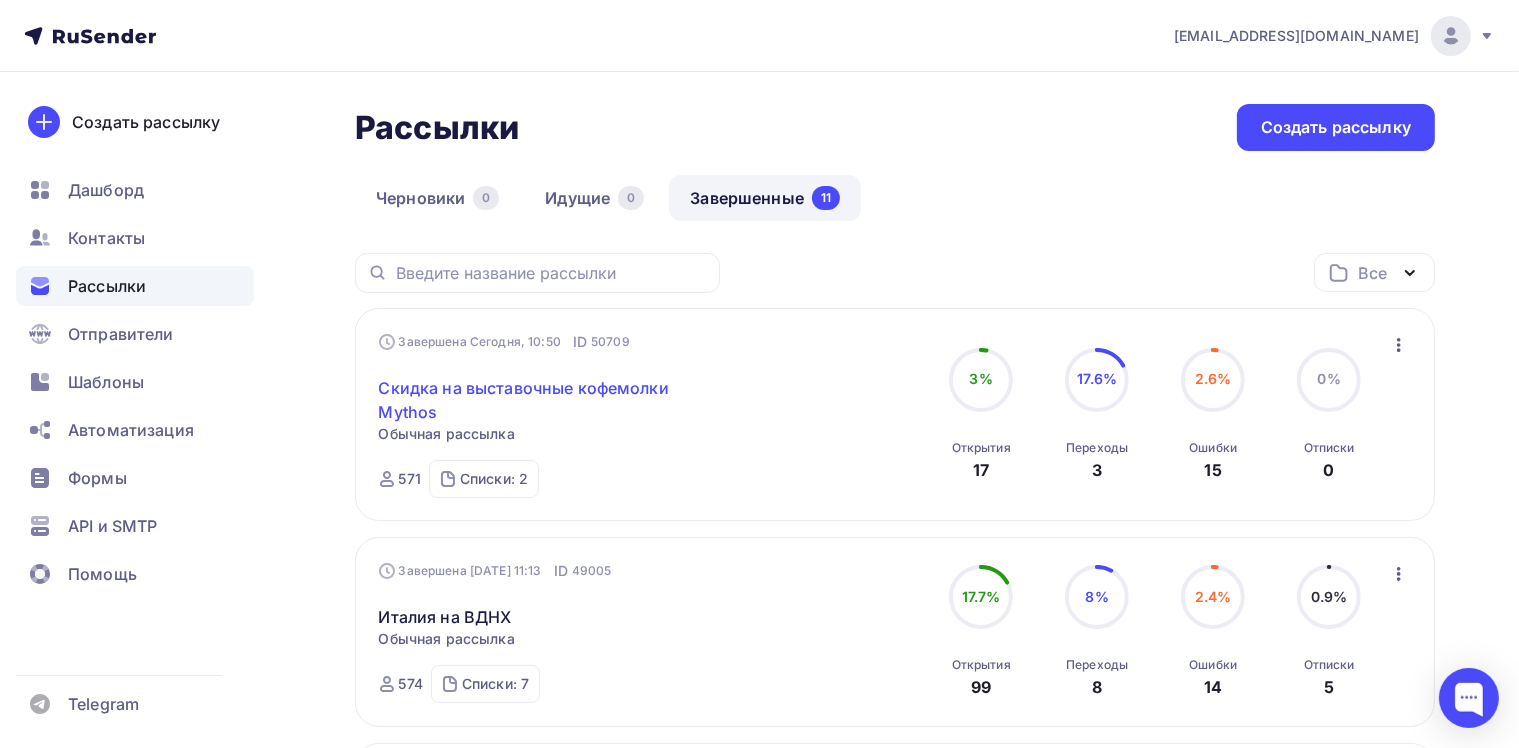 click on "Скидка на выставочные кофемолки Mythos" at bounding box center [550, 400] 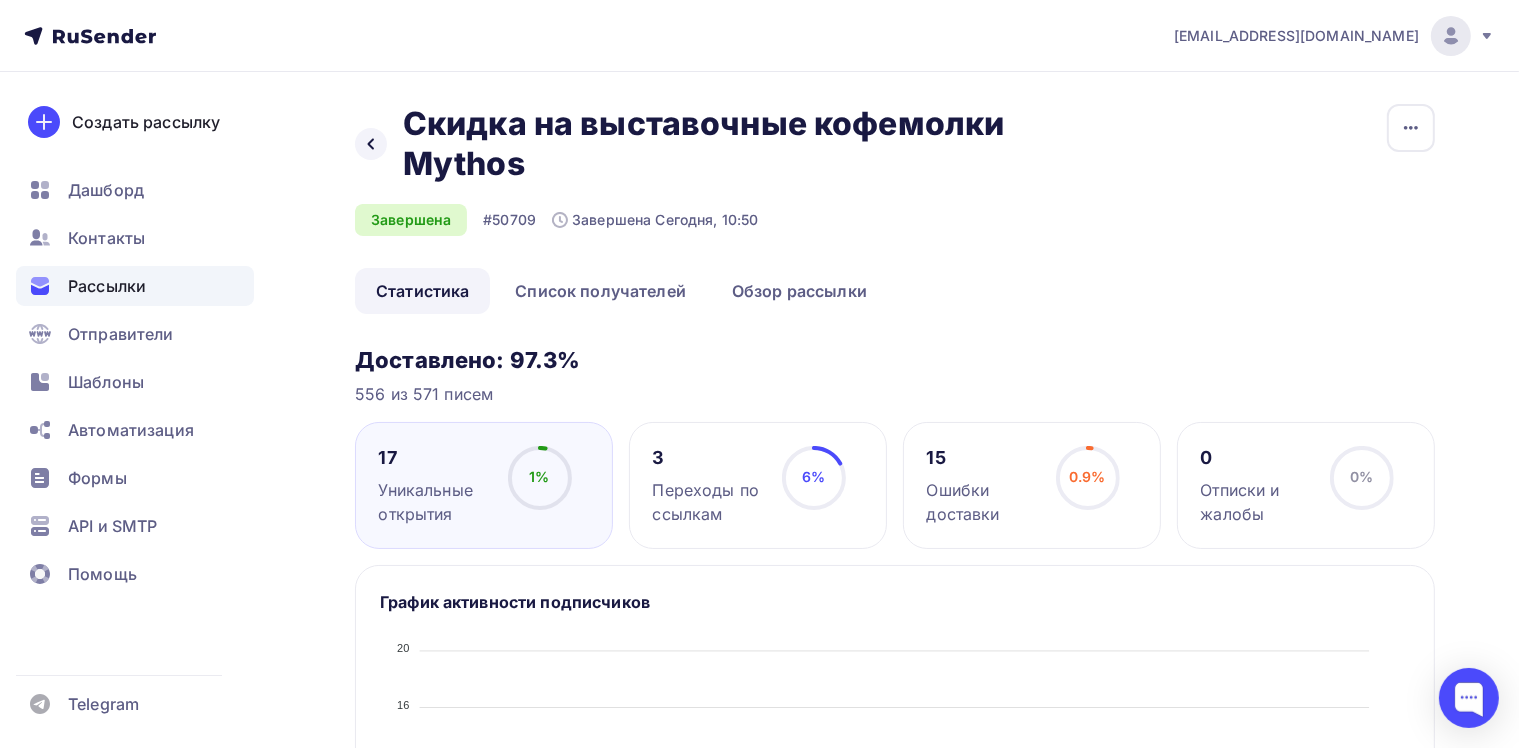 click on "Переходы по ссылкам" at bounding box center [708, 502] 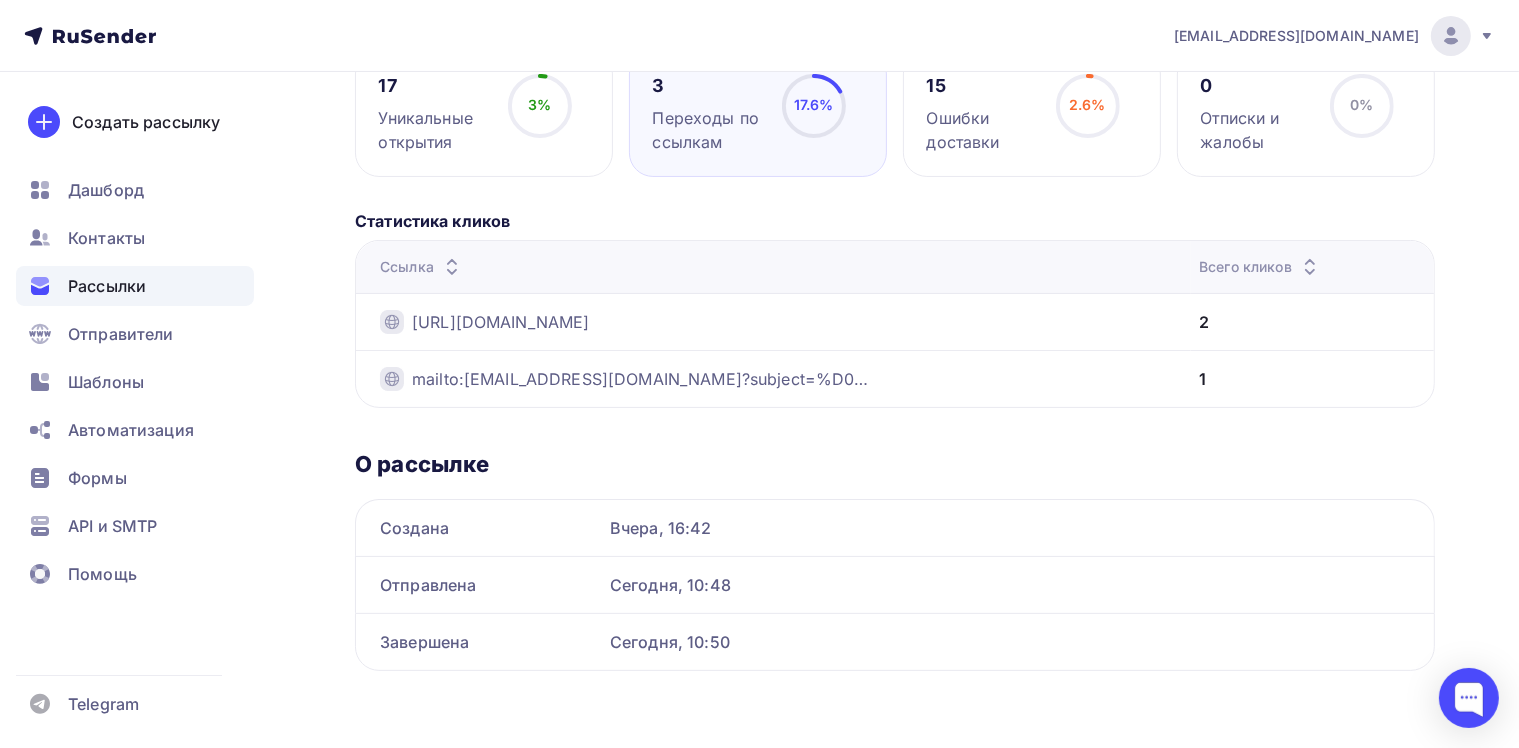 scroll, scrollTop: 0, scrollLeft: 0, axis: both 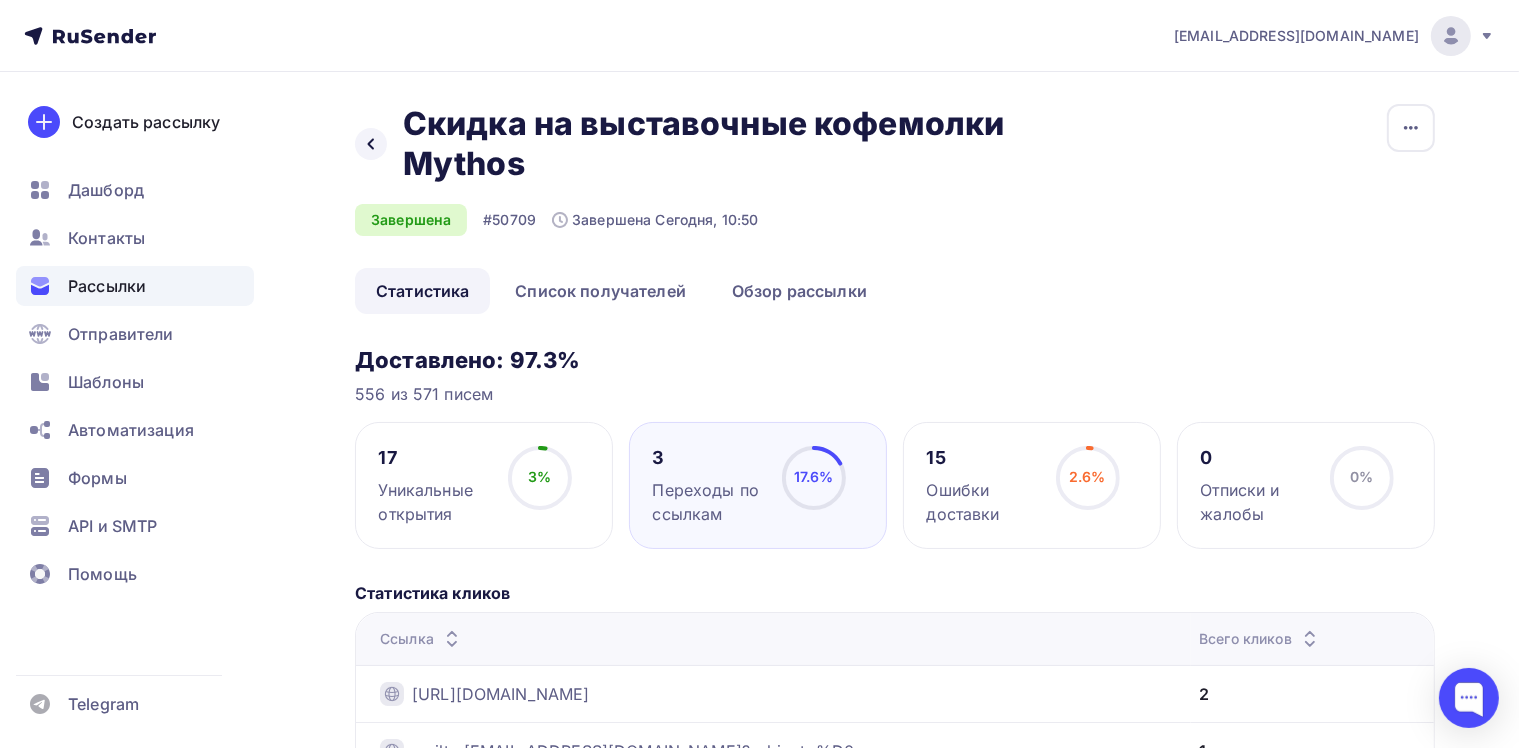 click 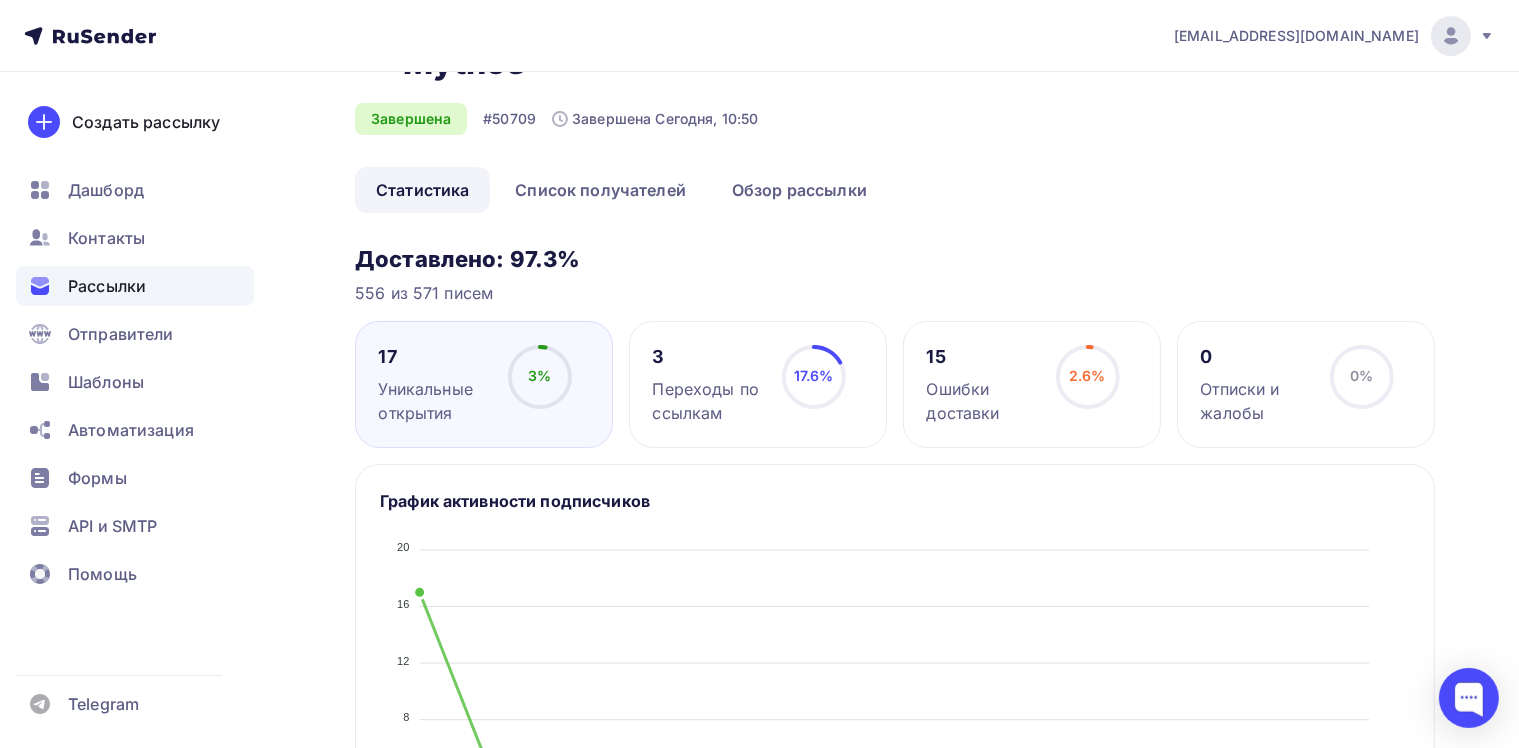 scroll, scrollTop: 100, scrollLeft: 0, axis: vertical 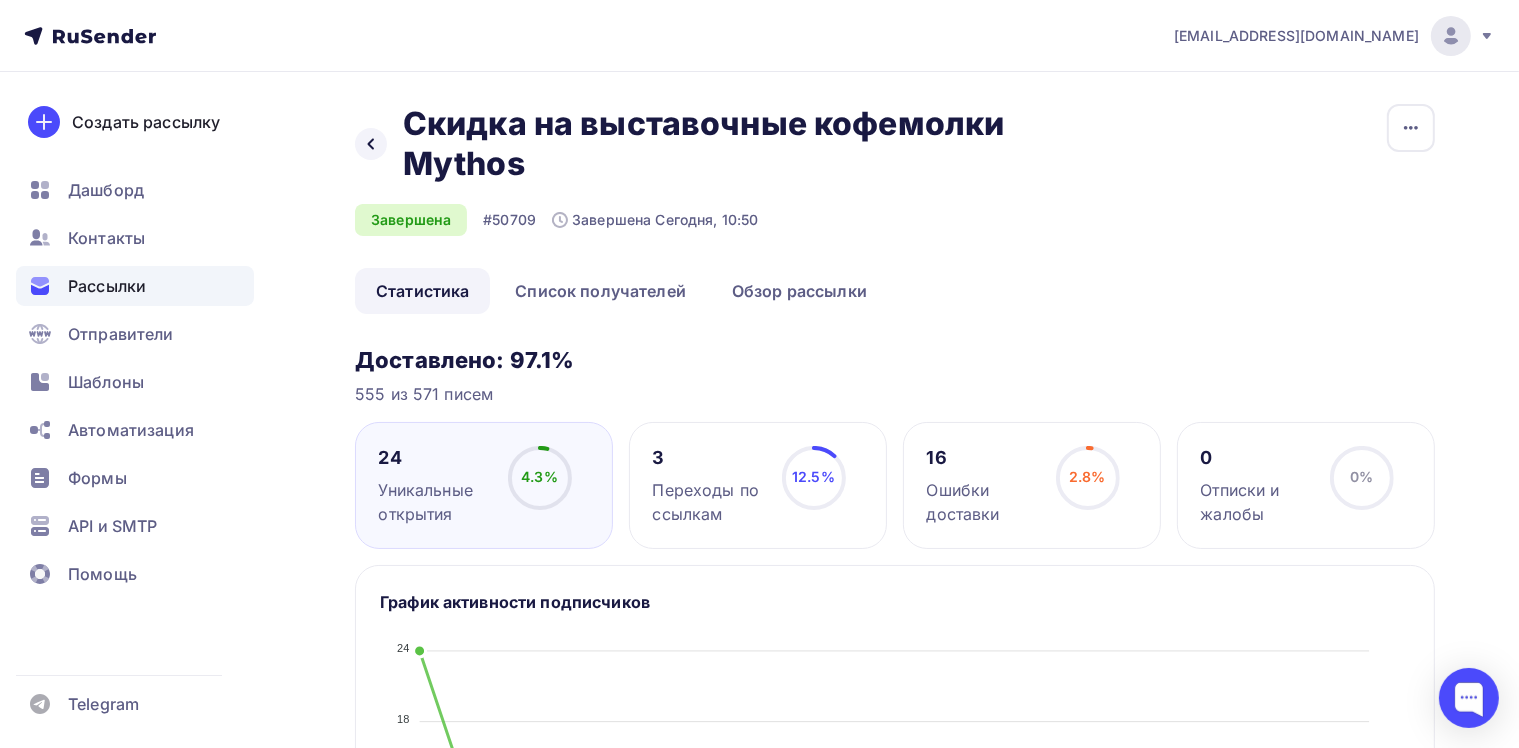click 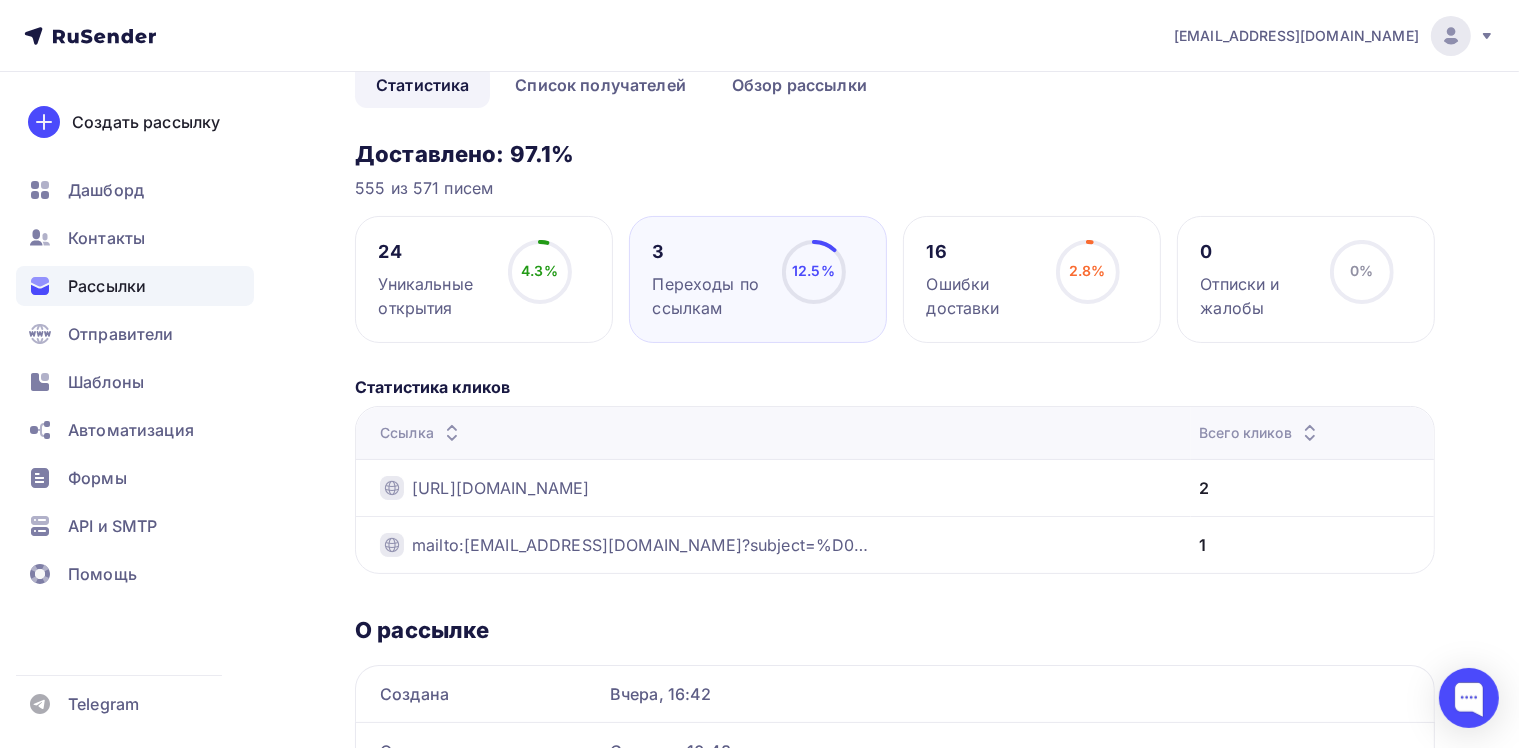scroll, scrollTop: 0, scrollLeft: 0, axis: both 